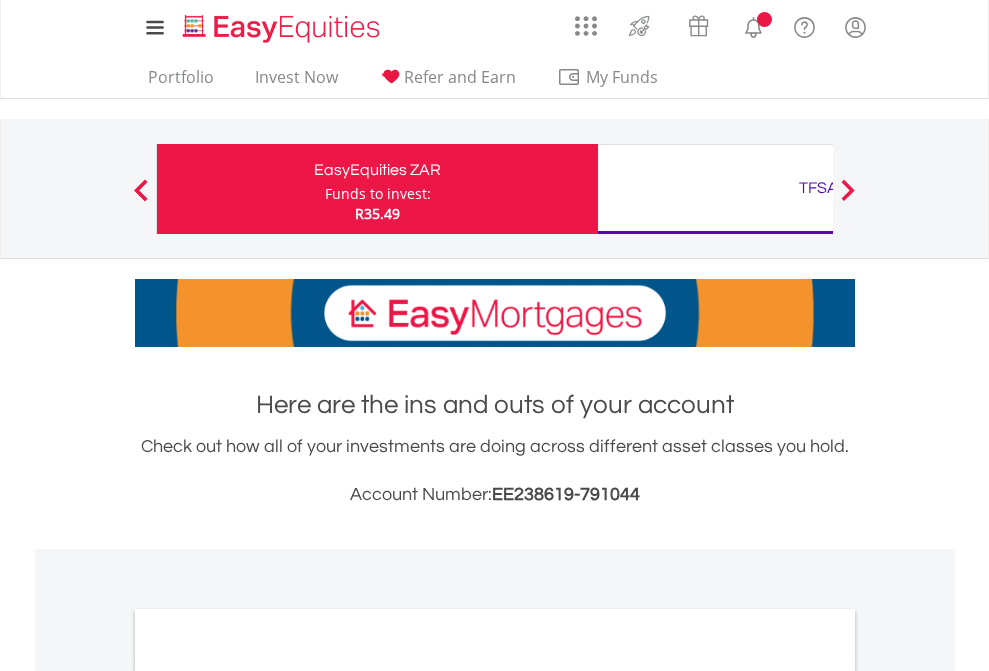 scroll, scrollTop: 0, scrollLeft: 0, axis: both 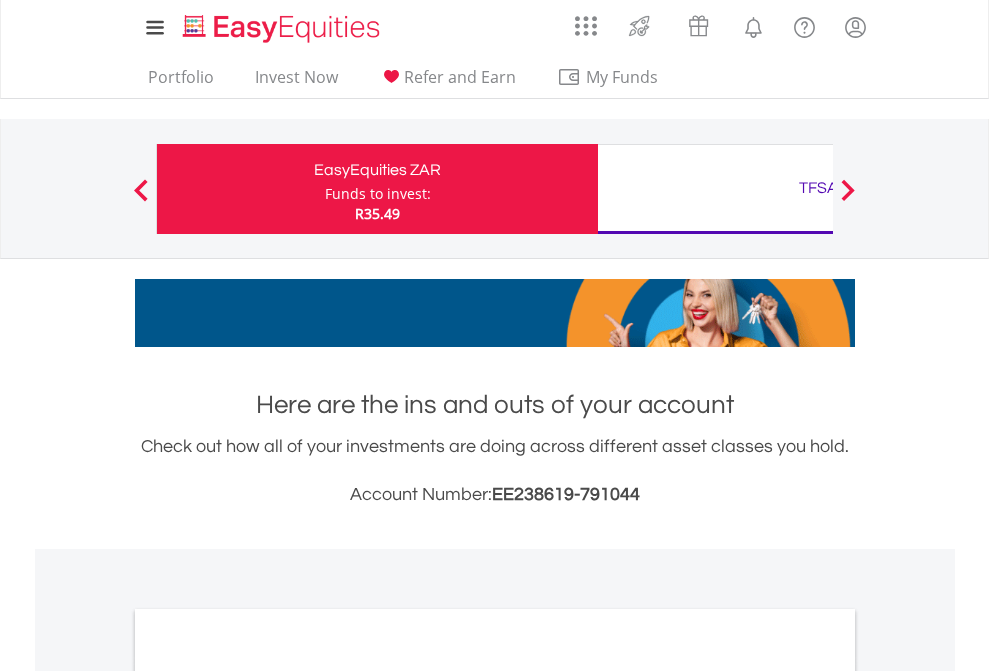 click on "Funds to invest:" at bounding box center (378, 194) 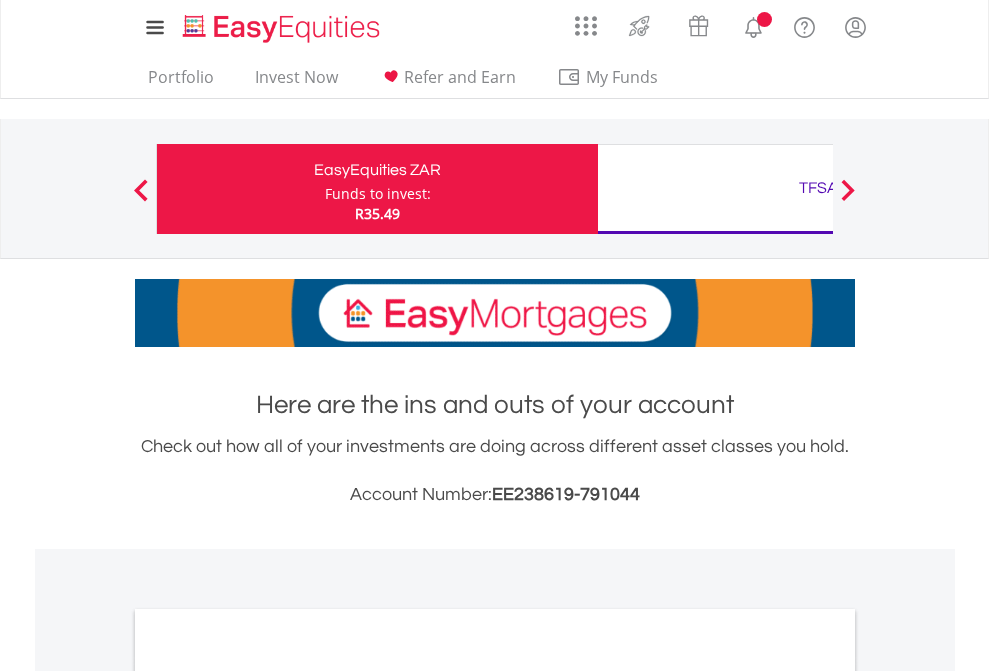 scroll, scrollTop: 0, scrollLeft: 0, axis: both 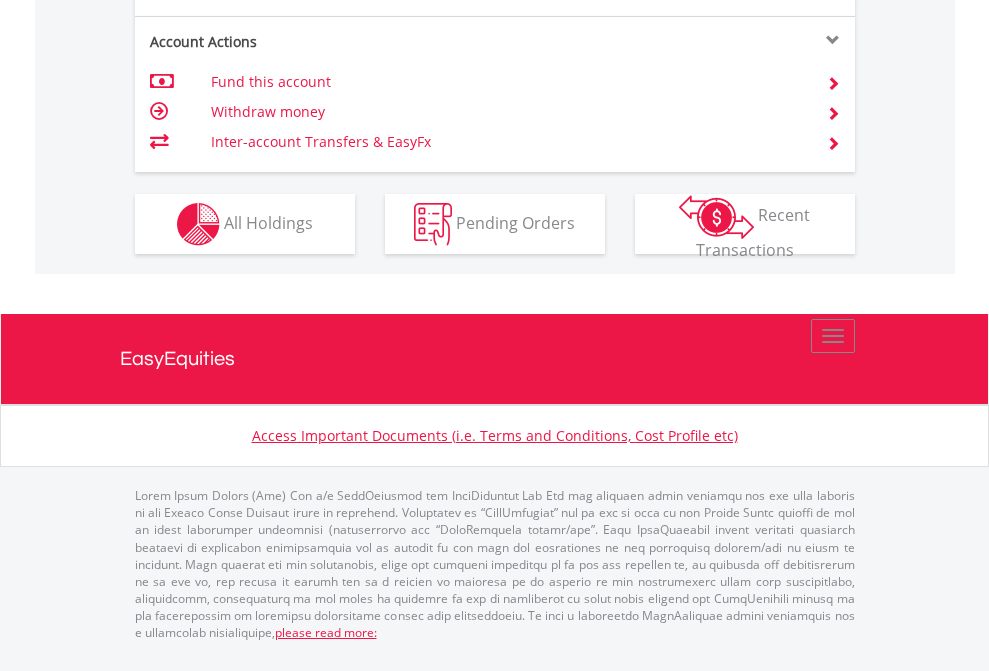 click on "Investment types" at bounding box center (706, -337) 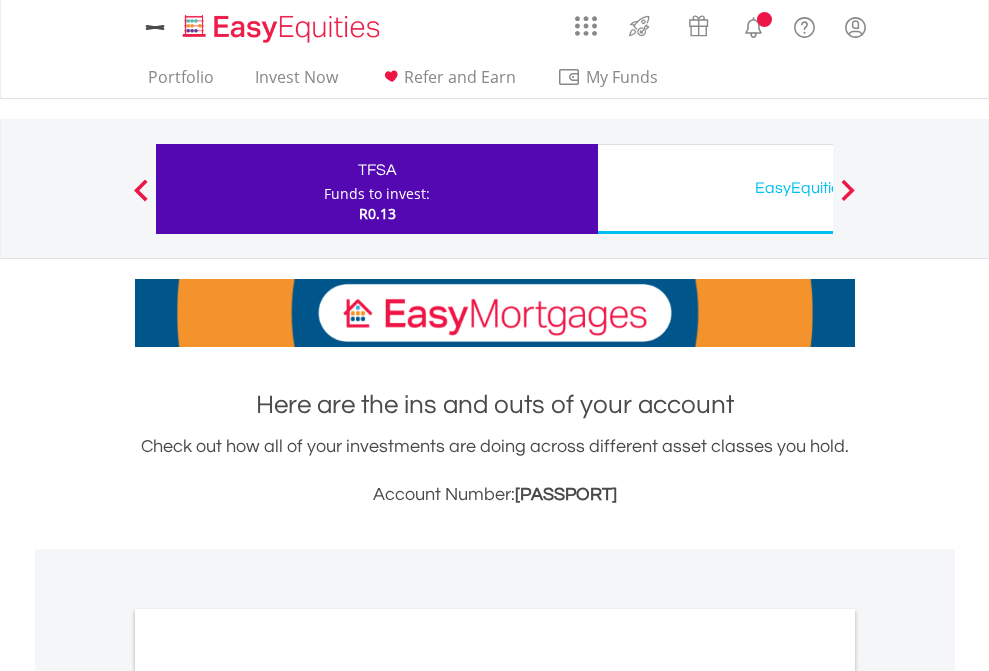 scroll, scrollTop: 0, scrollLeft: 0, axis: both 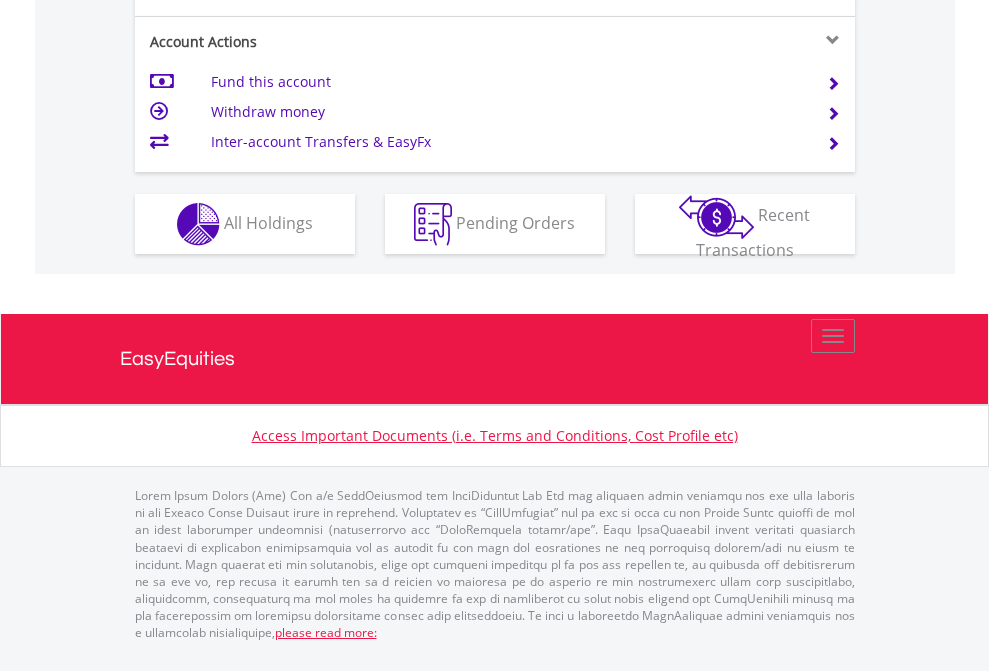 click on "Investment types" at bounding box center [706, -337] 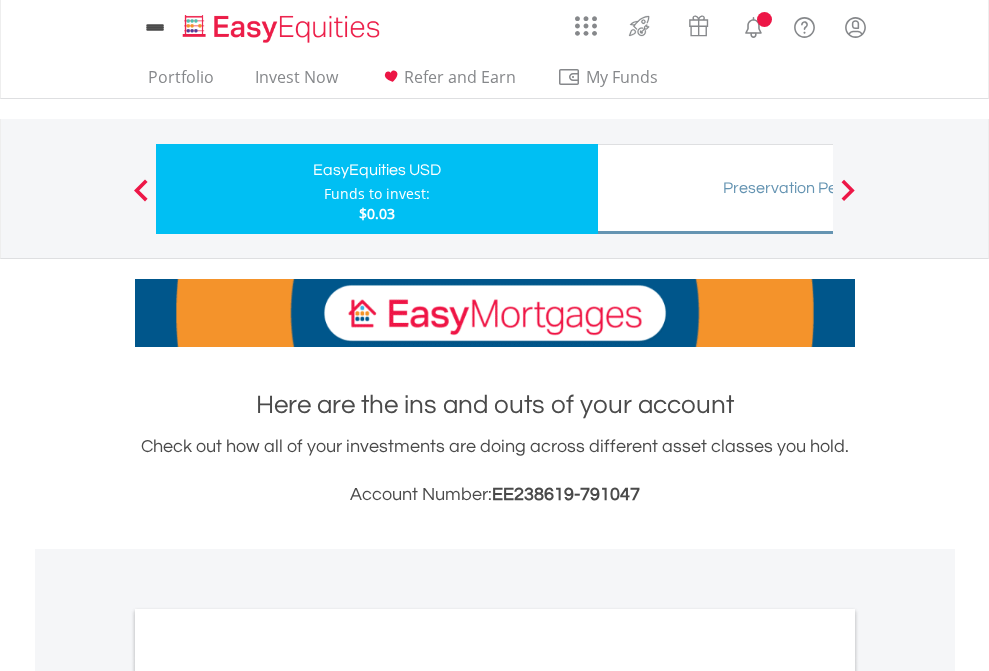scroll, scrollTop: 0, scrollLeft: 0, axis: both 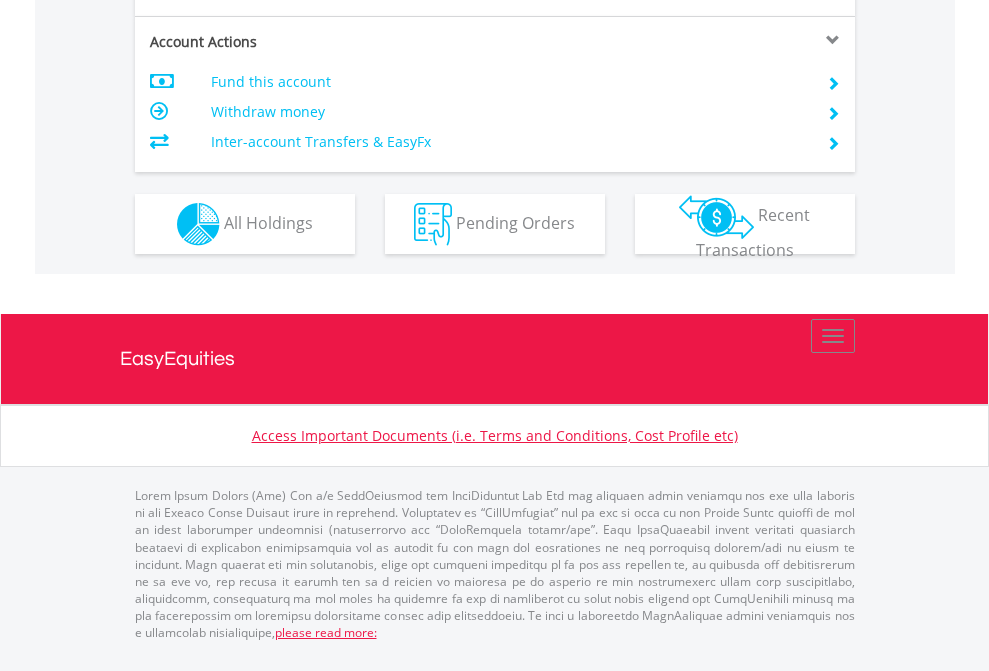 click on "Investment types" at bounding box center (706, -337) 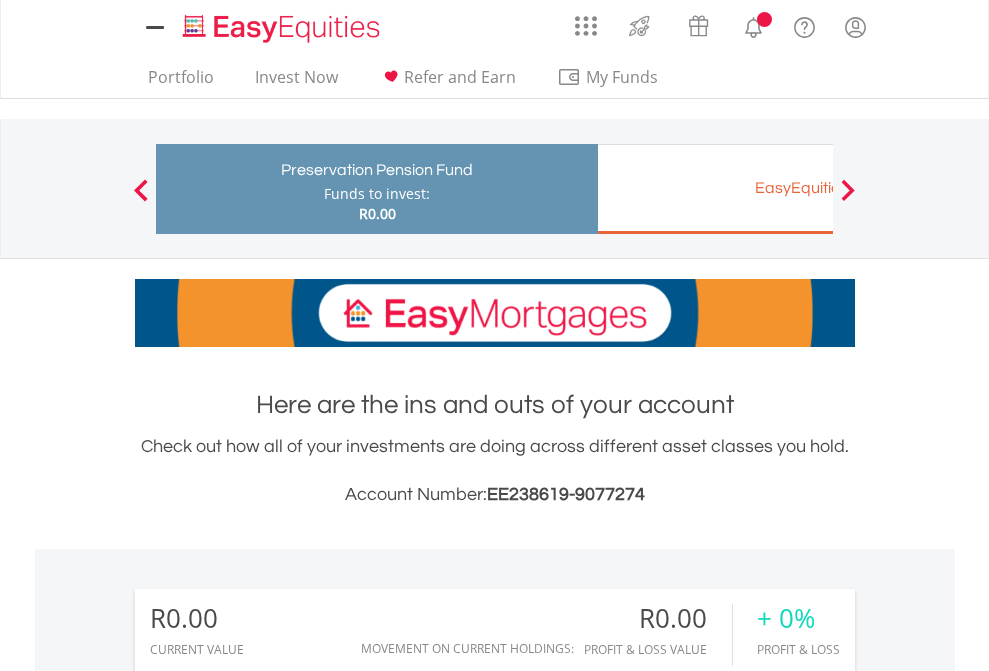 scroll, scrollTop: 0, scrollLeft: 0, axis: both 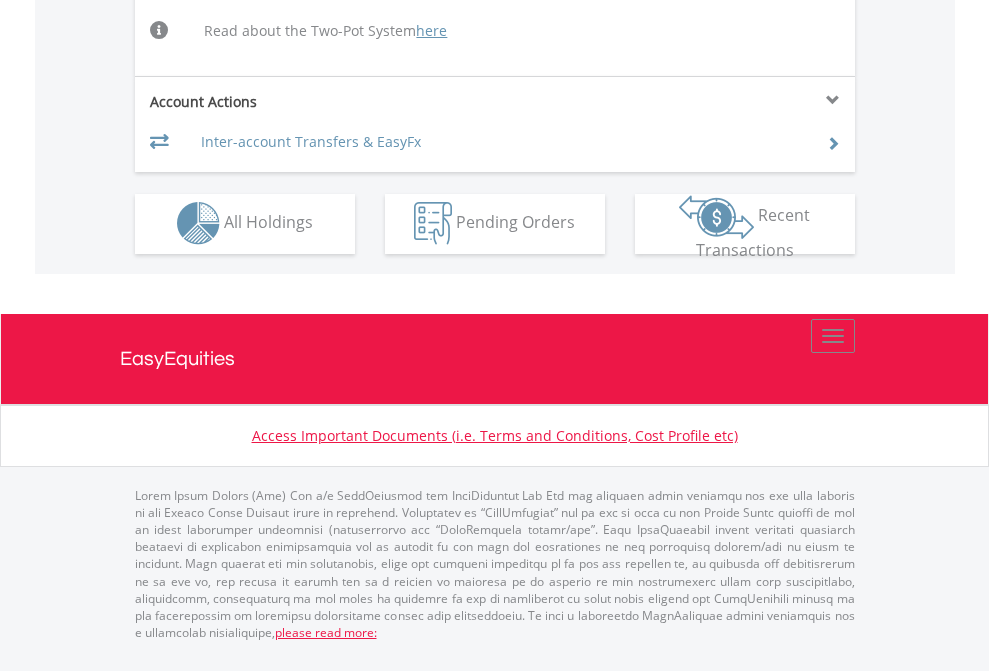 click on "Investment types" at bounding box center [706, -504] 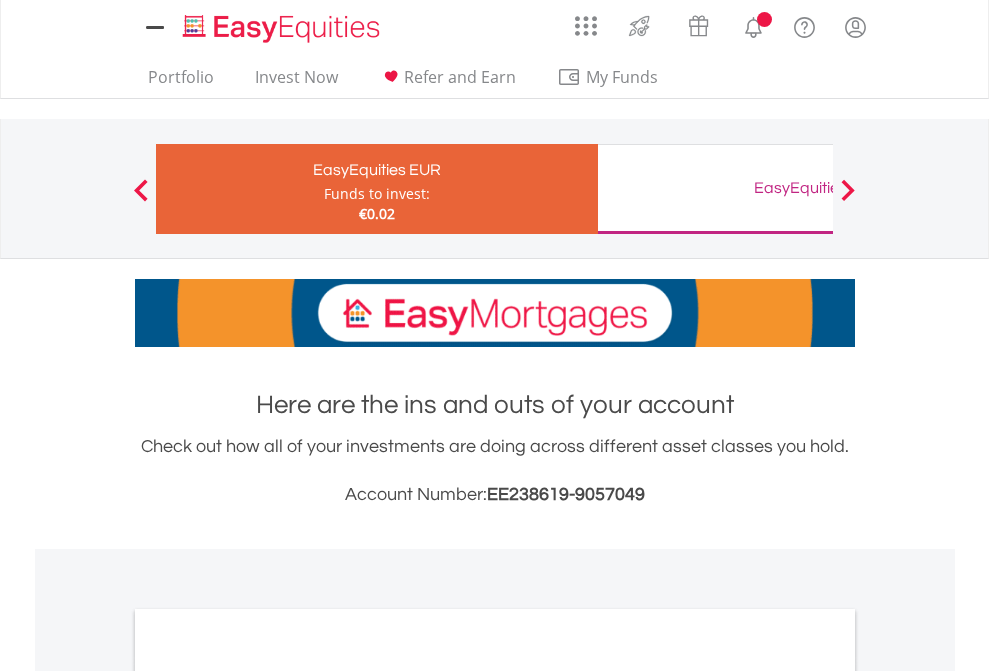 scroll, scrollTop: 0, scrollLeft: 0, axis: both 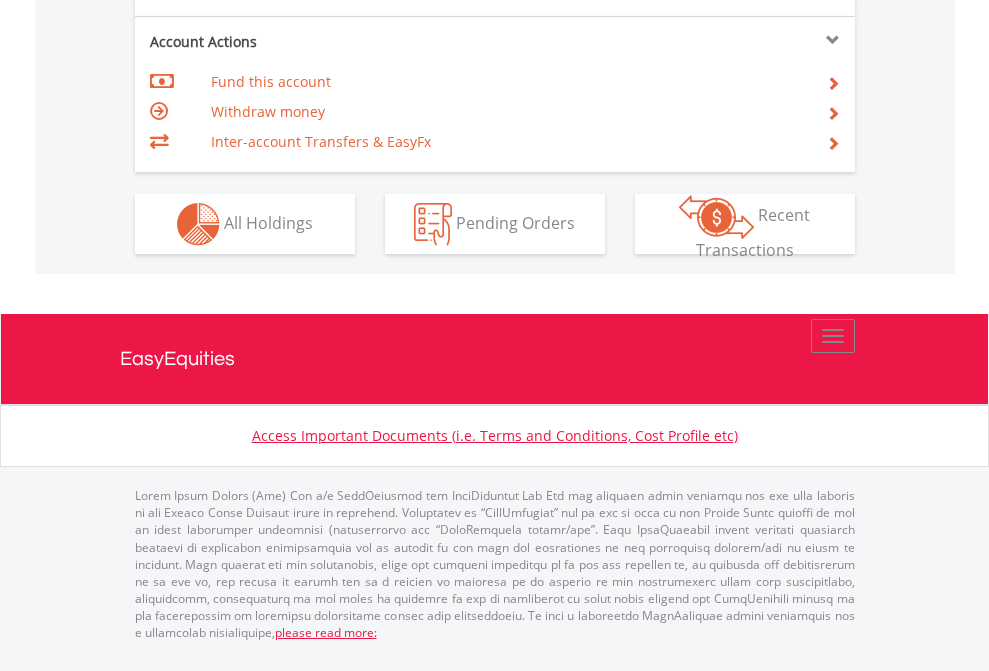 click on "Investment types" at bounding box center (706, -337) 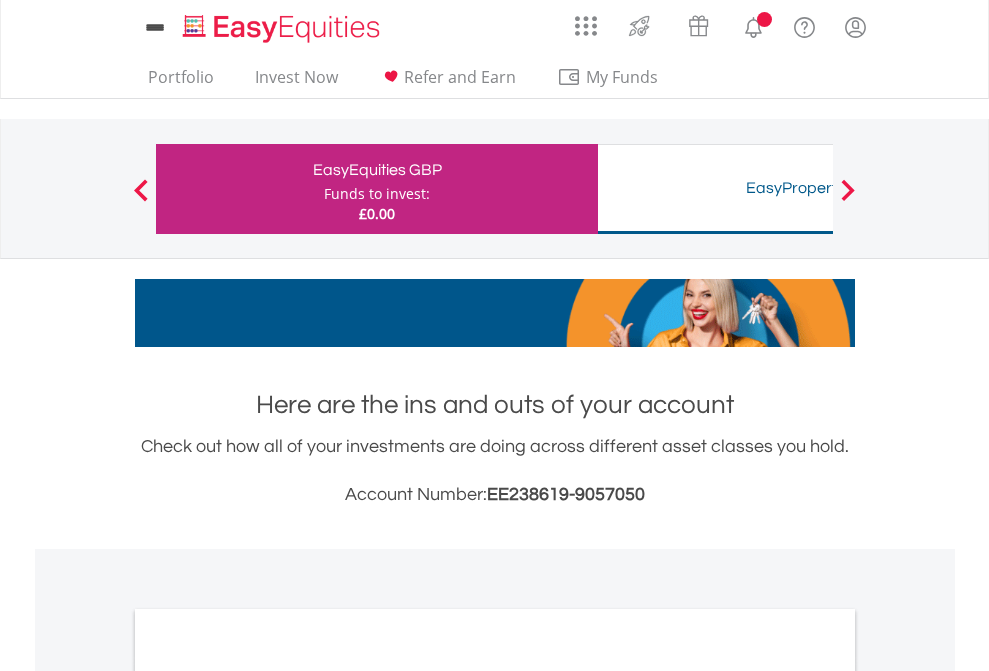 scroll, scrollTop: 0, scrollLeft: 0, axis: both 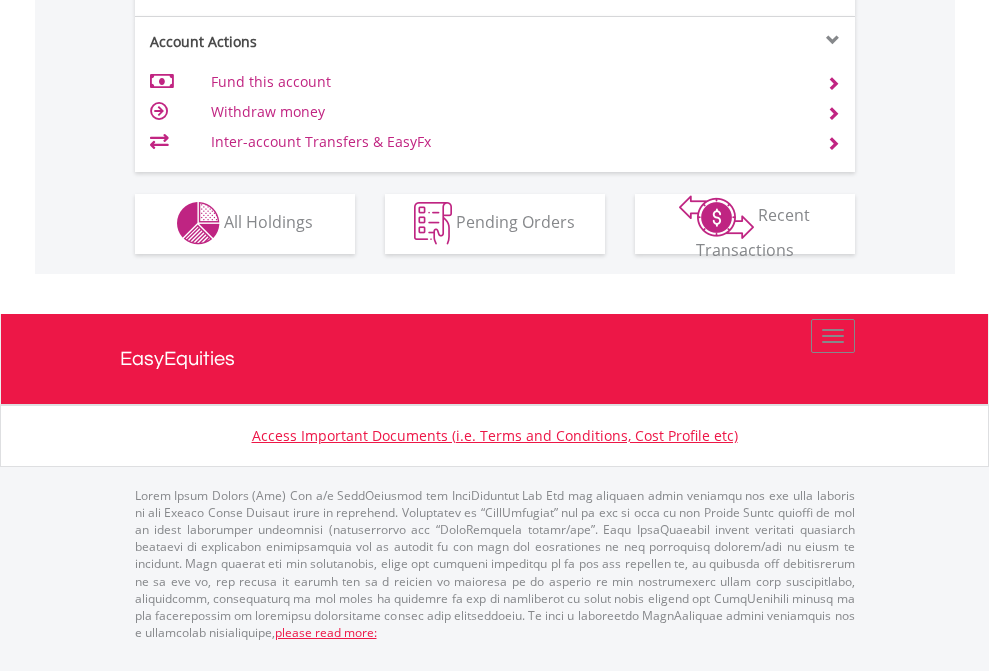 click on "Investment types" at bounding box center (706, -353) 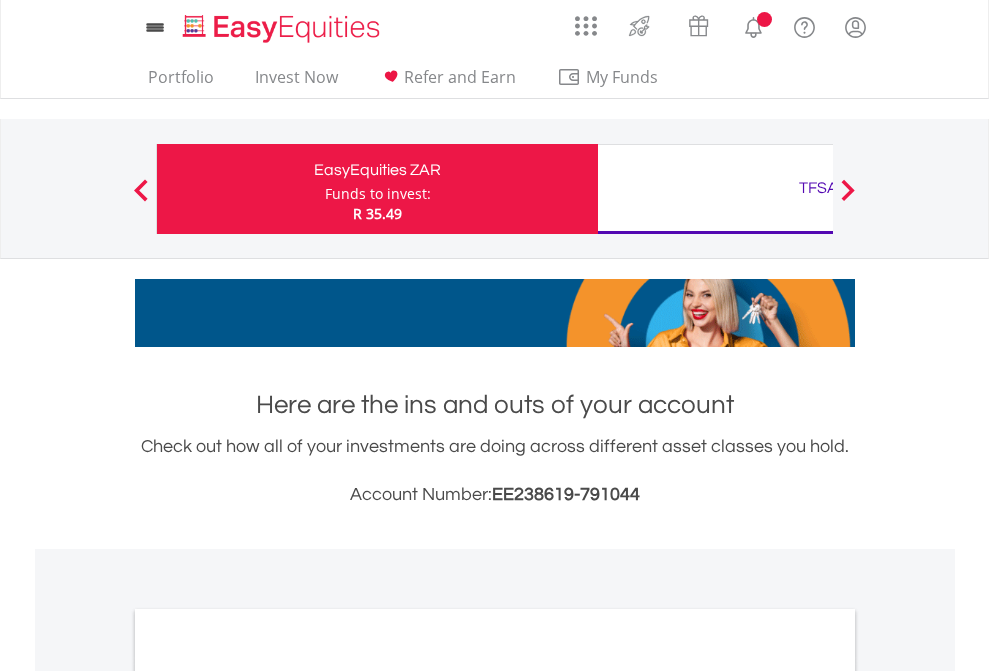 scroll, scrollTop: 1202, scrollLeft: 0, axis: vertical 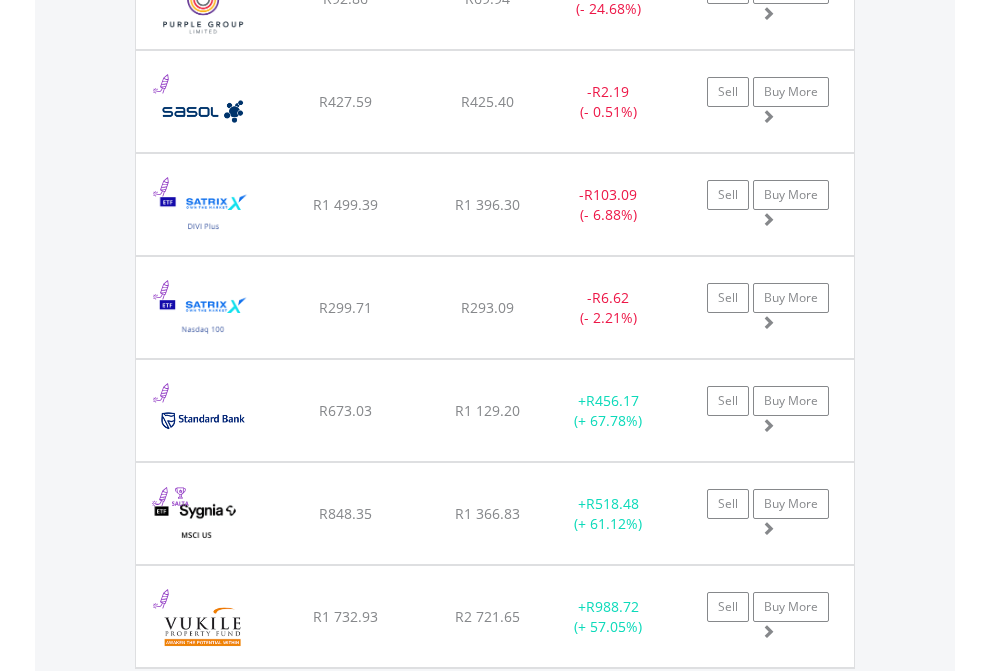 click on "TFSA" at bounding box center (818, -2156) 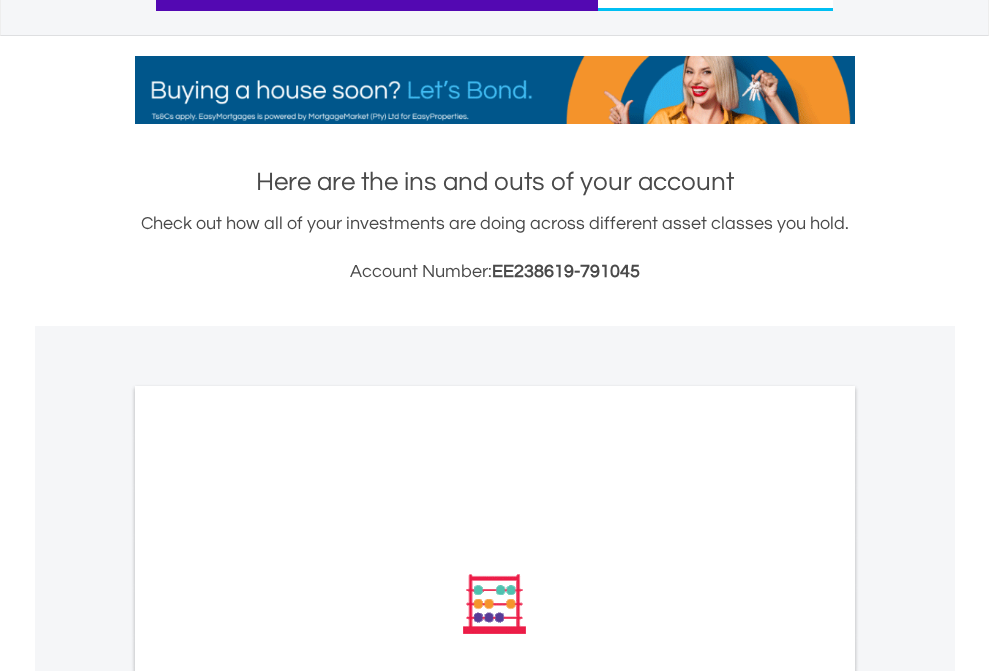 click on "All Holdings" at bounding box center [268, 873] 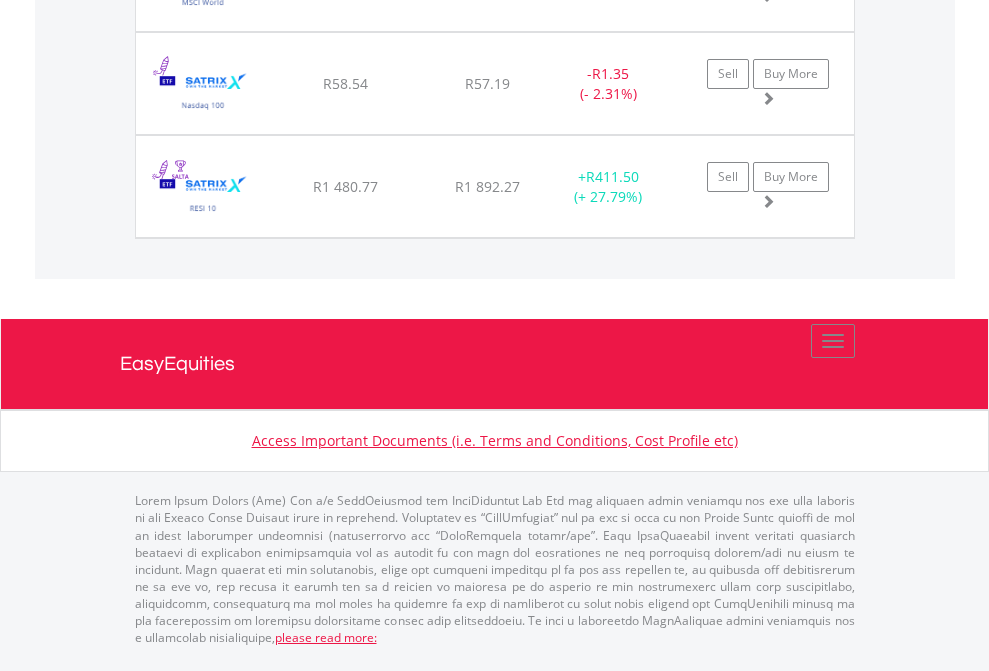scroll, scrollTop: 2225, scrollLeft: 0, axis: vertical 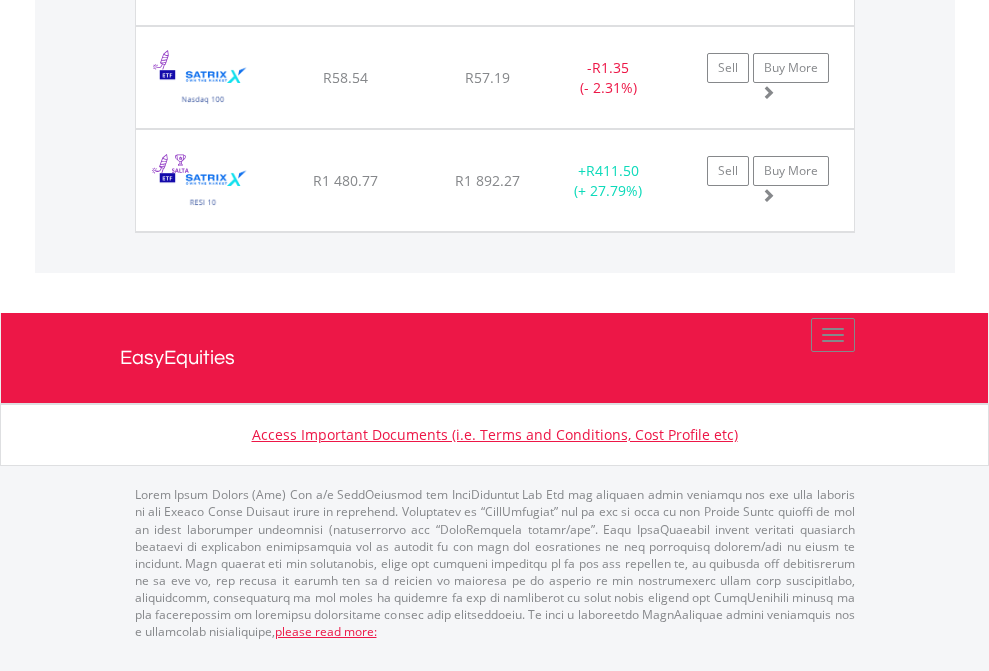 click on "EasyEquities USD" at bounding box center [818, -1751] 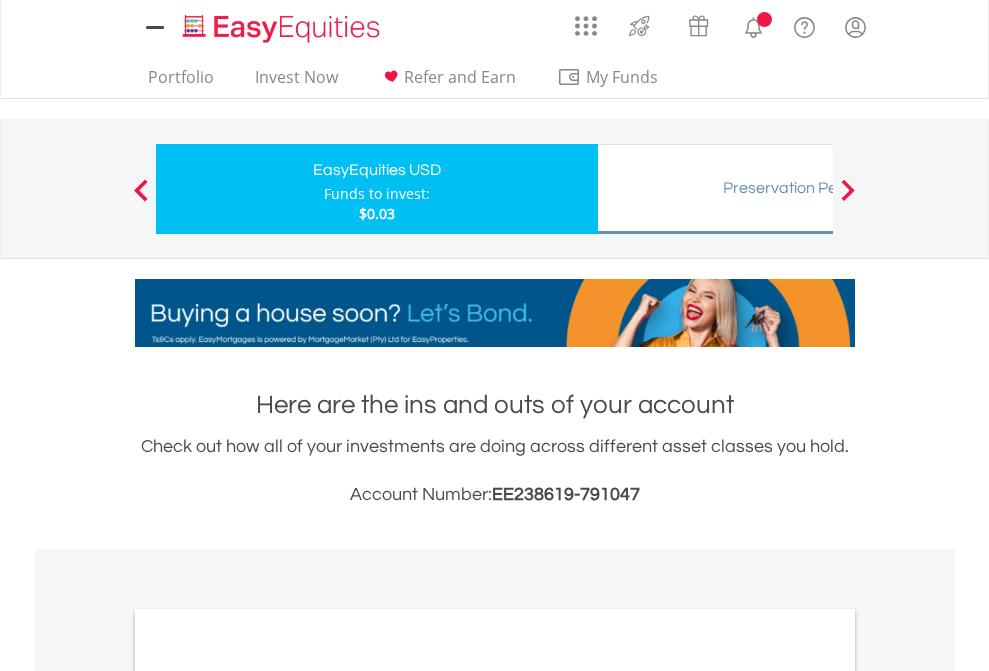 click on "All Holdings" at bounding box center (268, 1096) 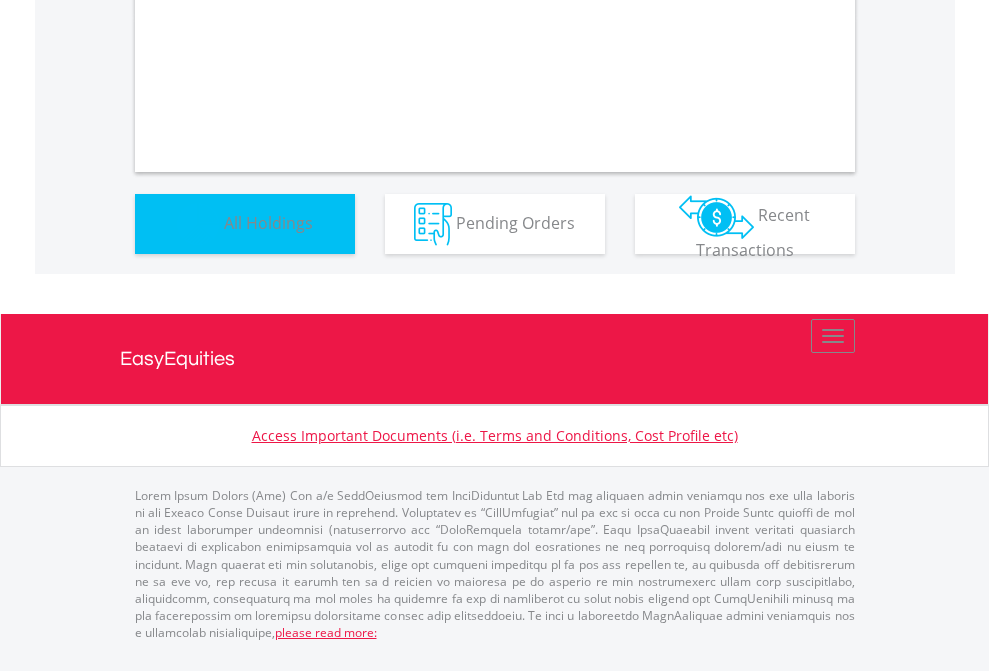 scroll, scrollTop: 1202, scrollLeft: 0, axis: vertical 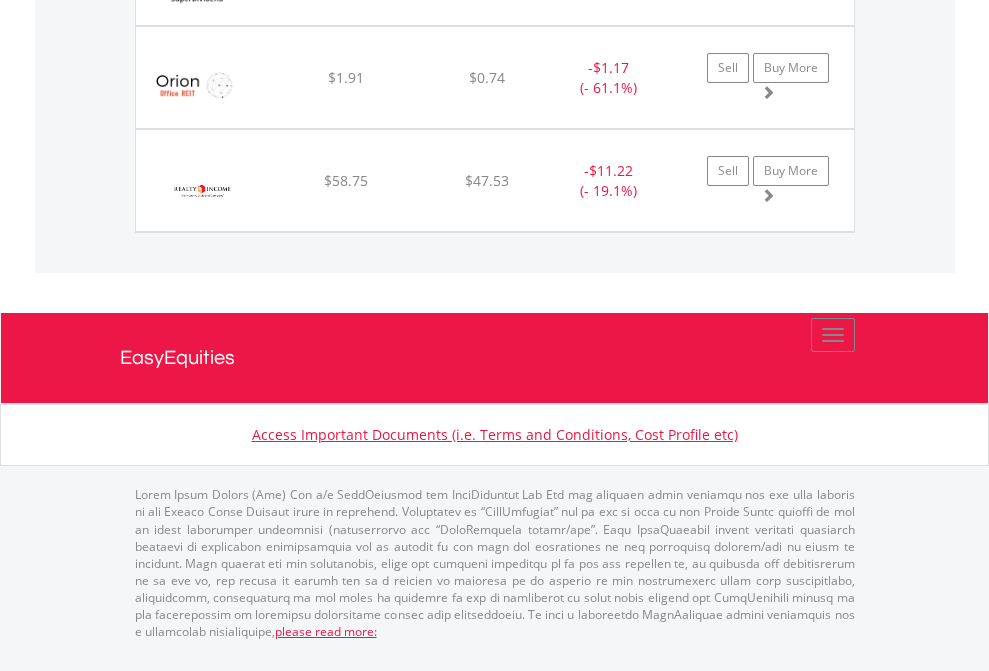 click on "Preservation Pension Fund" at bounding box center [818, -1585] 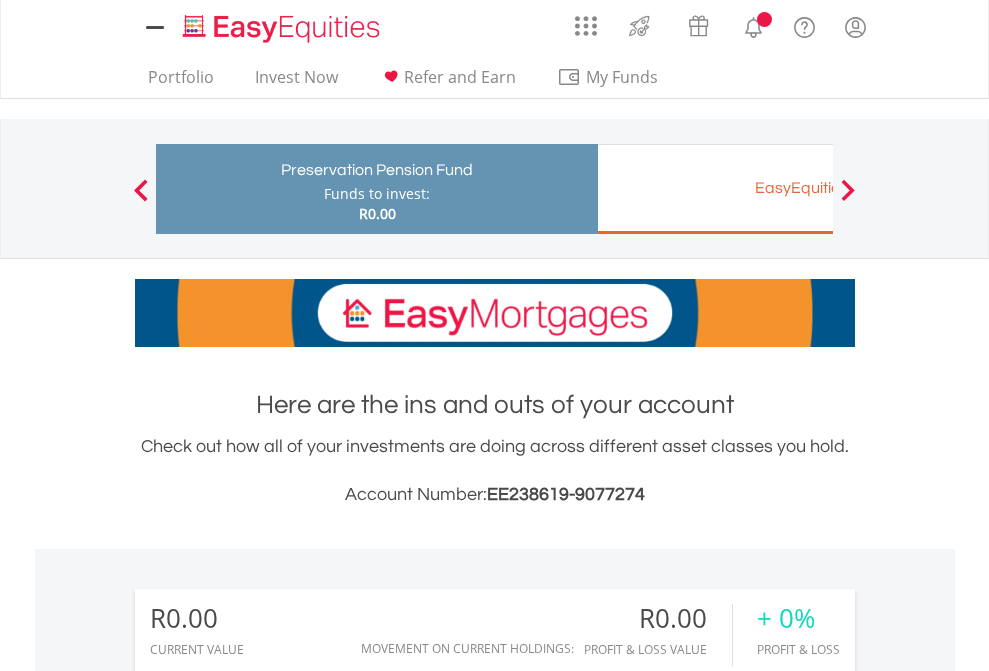 scroll, scrollTop: 0, scrollLeft: 0, axis: both 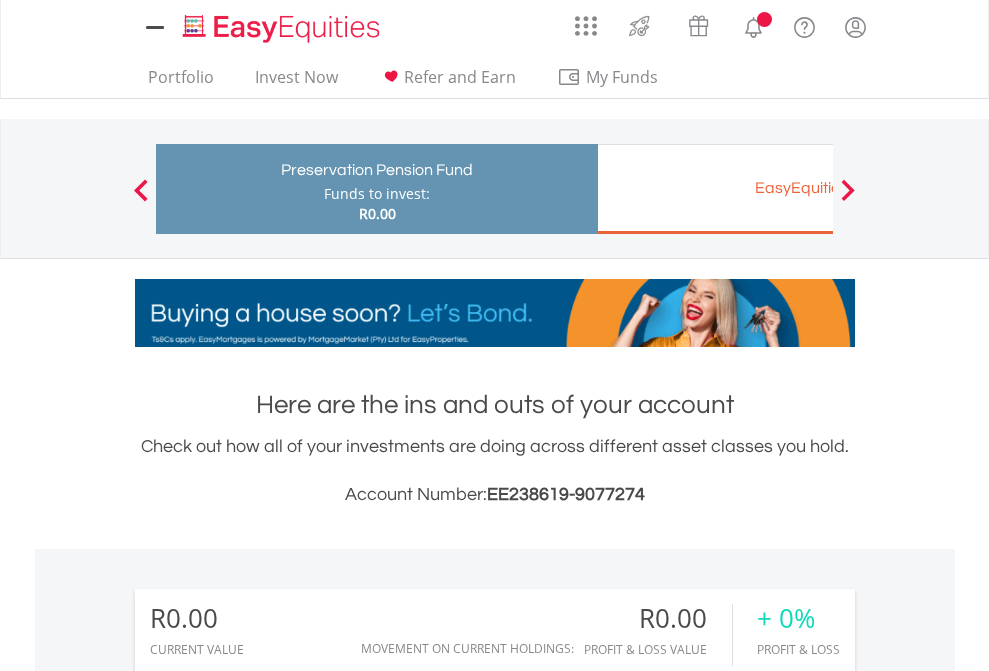click on "All Holdings" at bounding box center [268, 1382] 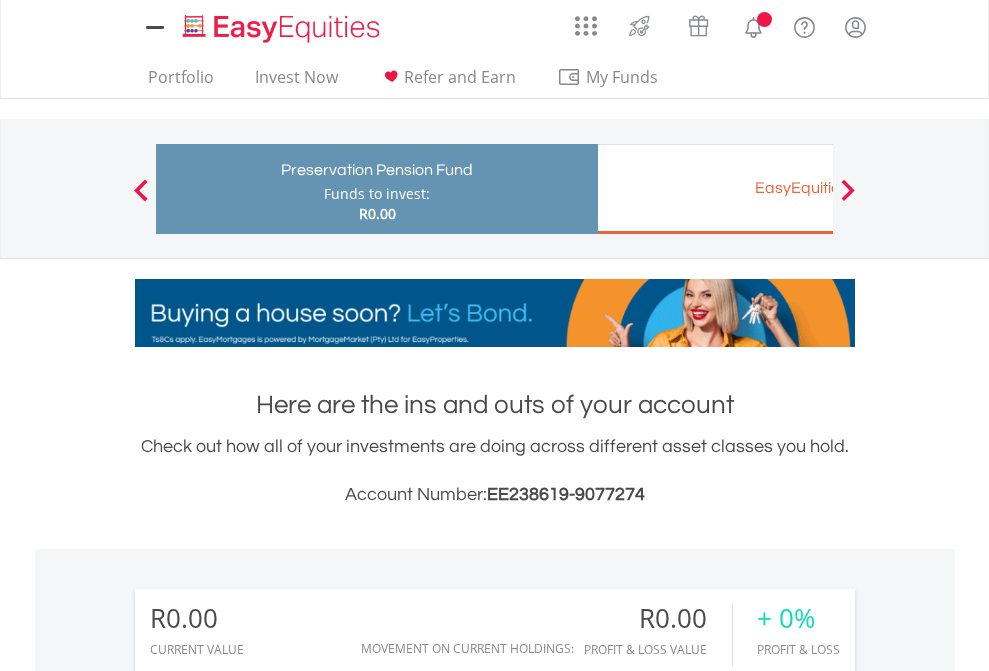 scroll, scrollTop: 999808, scrollLeft: 999687, axis: both 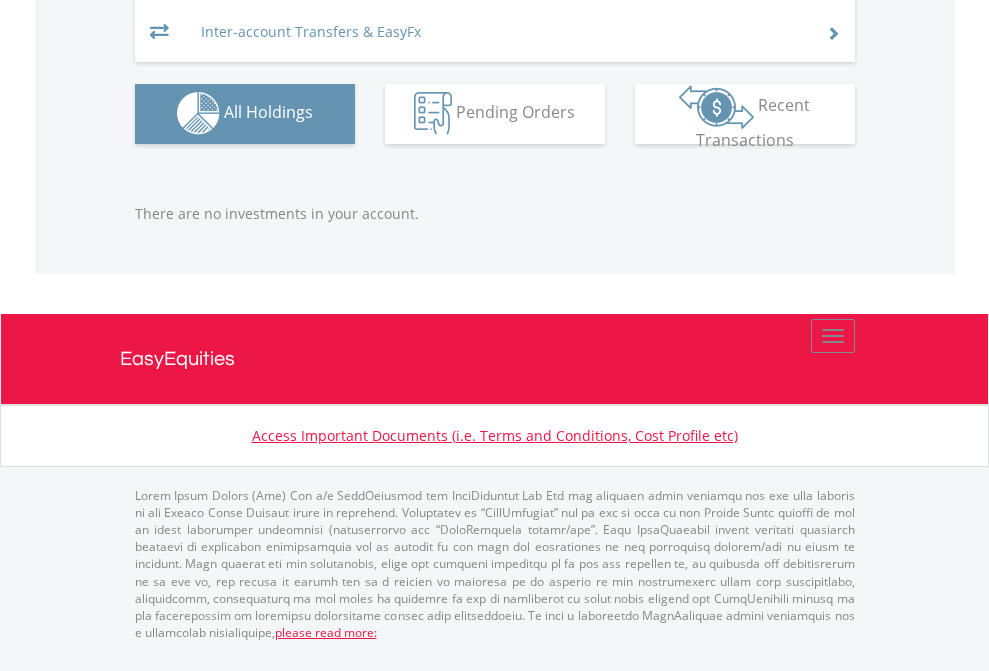 click on "EasyEquities EUR" at bounding box center (818, -1293) 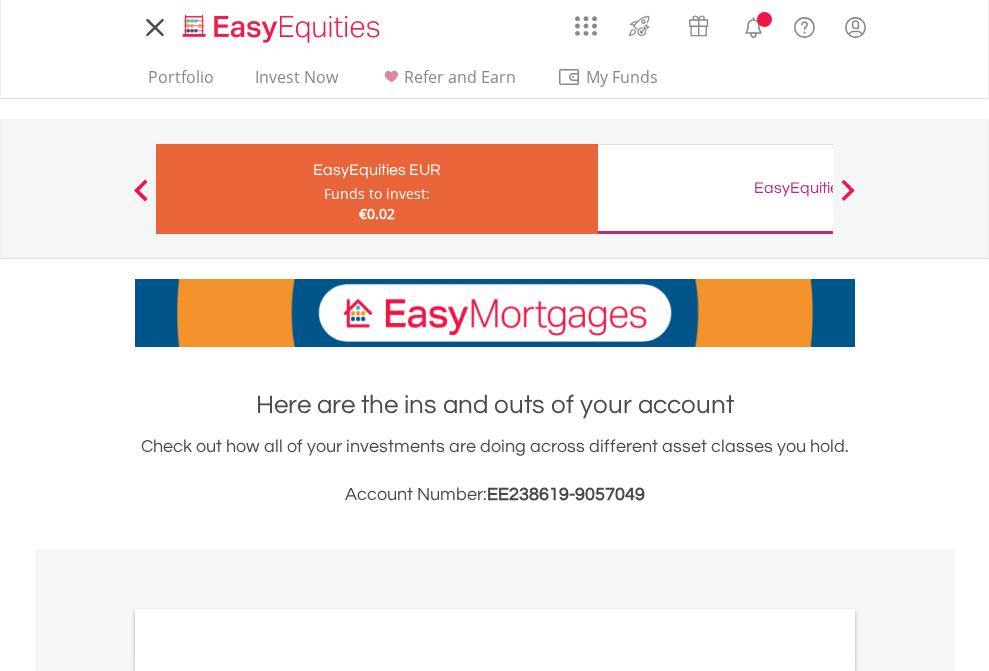 scroll, scrollTop: 0, scrollLeft: 0, axis: both 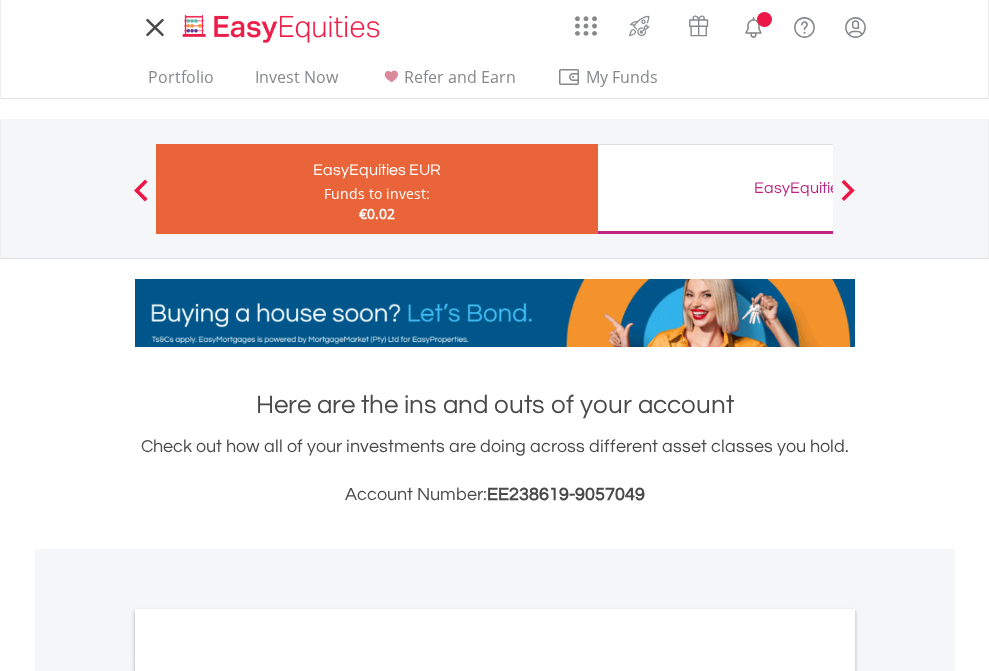 click on "All Holdings" at bounding box center [268, 1096] 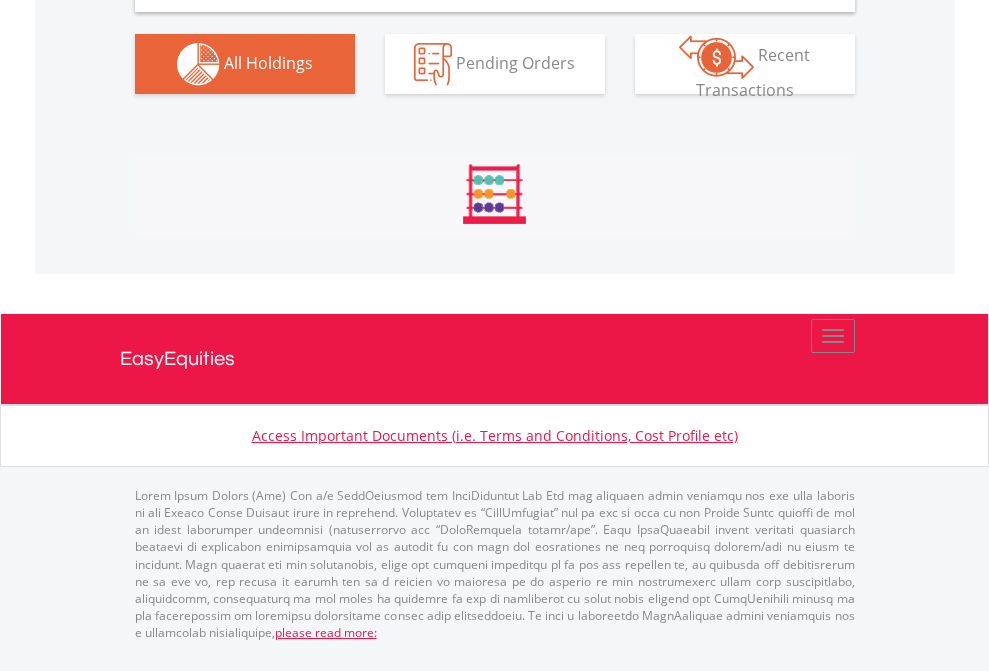 scroll, scrollTop: 1933, scrollLeft: 0, axis: vertical 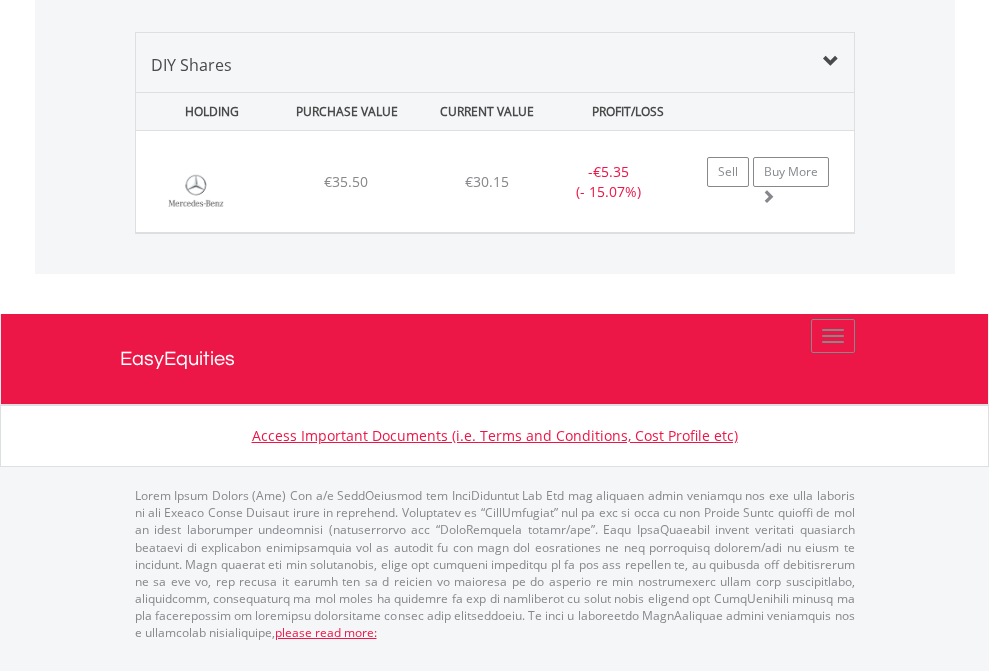 click on "EasyEquities GBP" at bounding box center [818, -968] 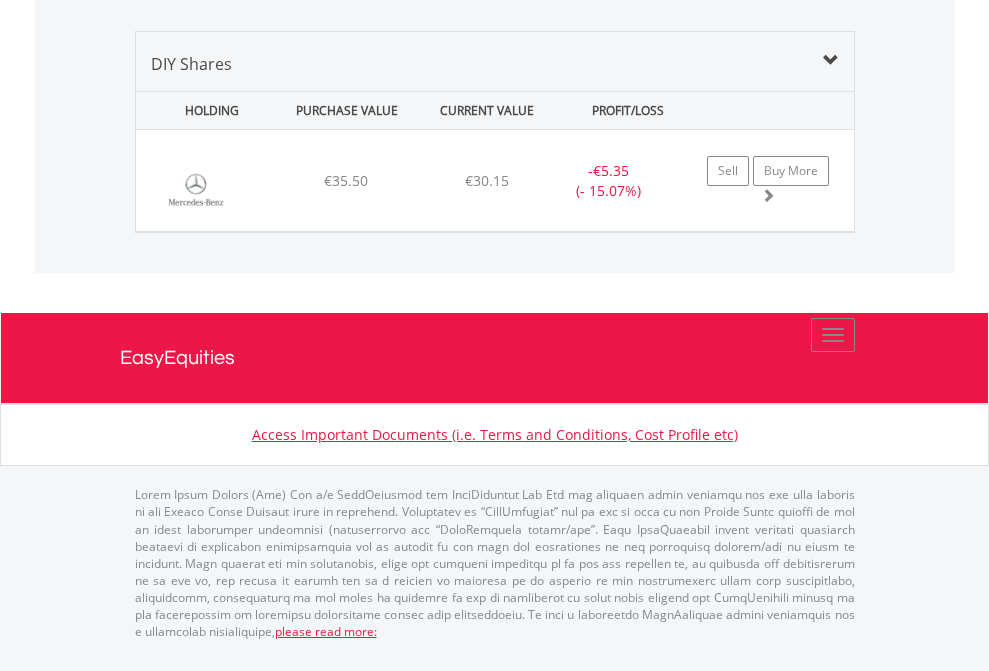 scroll, scrollTop: 144, scrollLeft: 0, axis: vertical 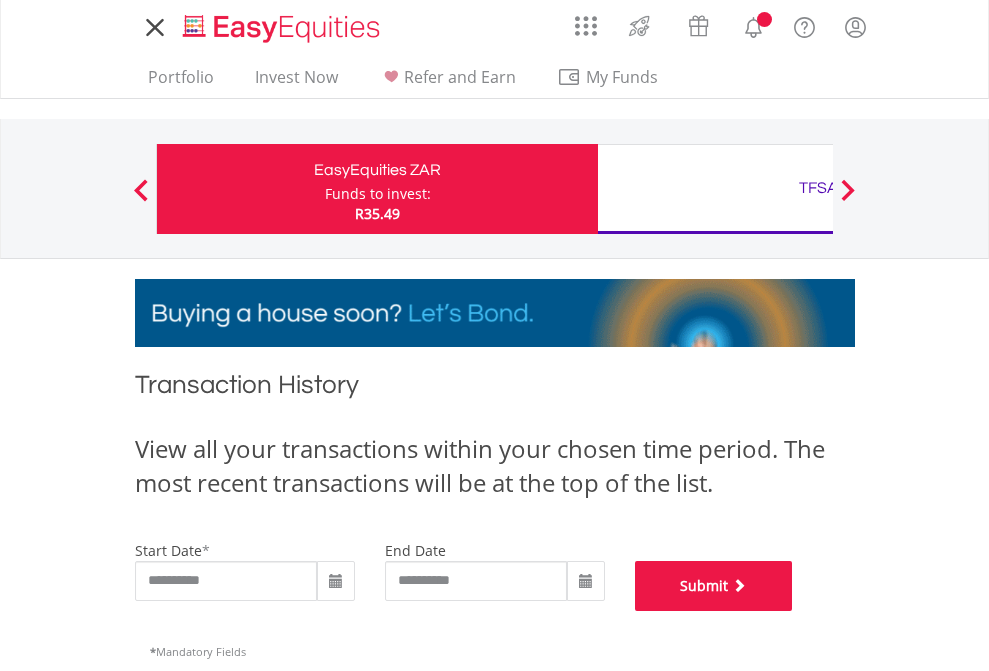 click on "Submit" at bounding box center [714, 586] 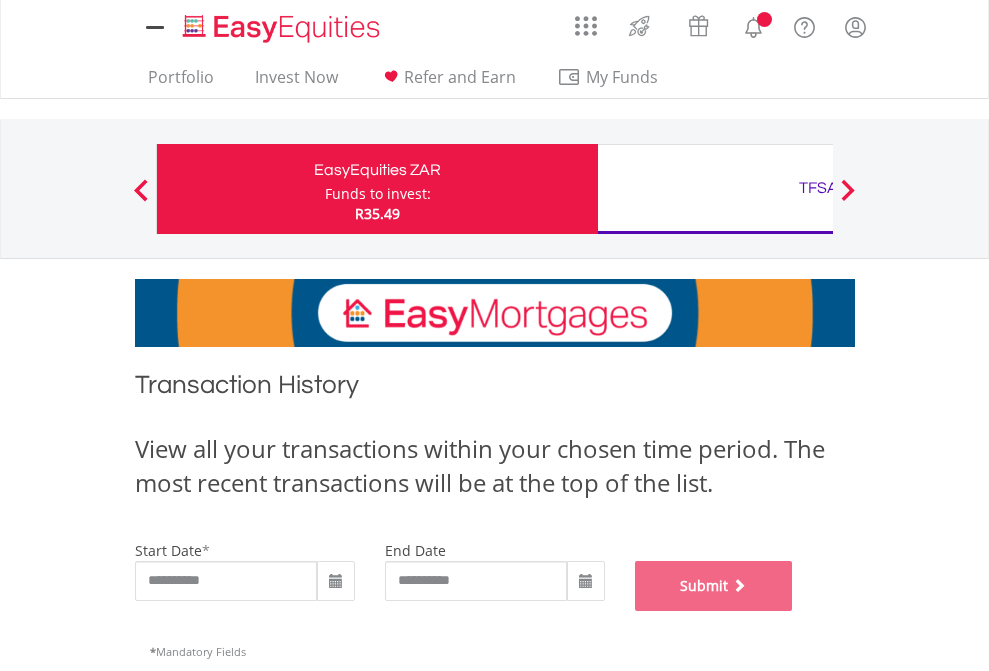 scroll, scrollTop: 811, scrollLeft: 0, axis: vertical 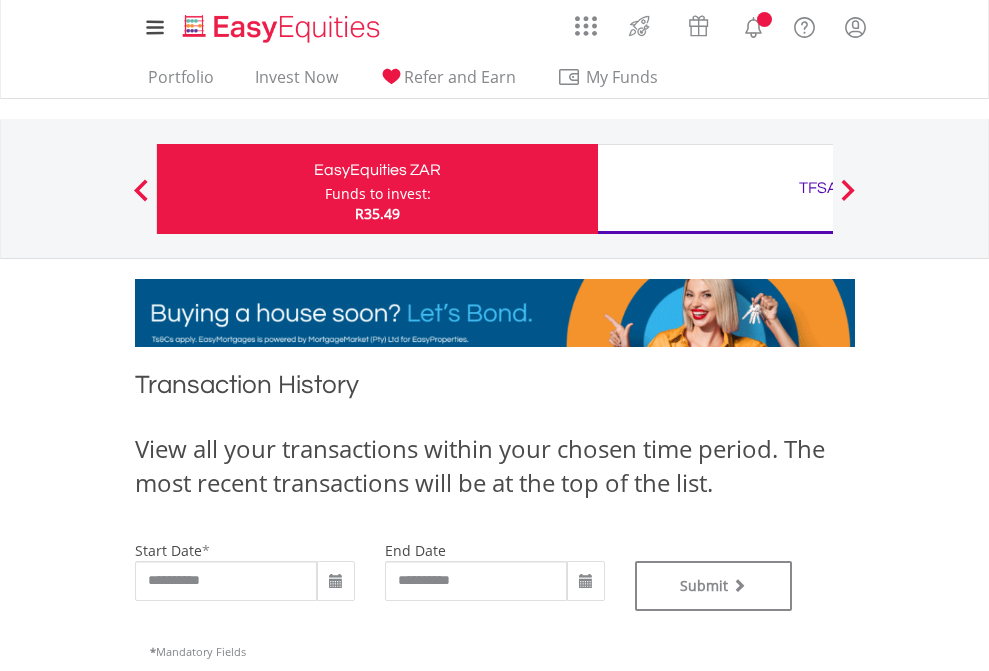 click on "TFSA" at bounding box center (818, 188) 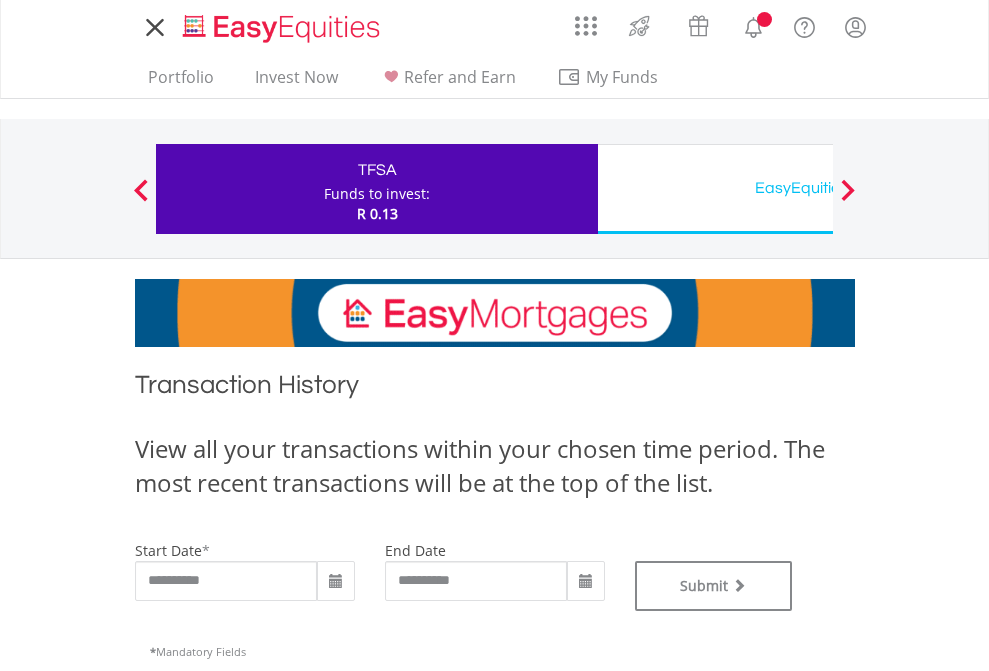 scroll, scrollTop: 0, scrollLeft: 0, axis: both 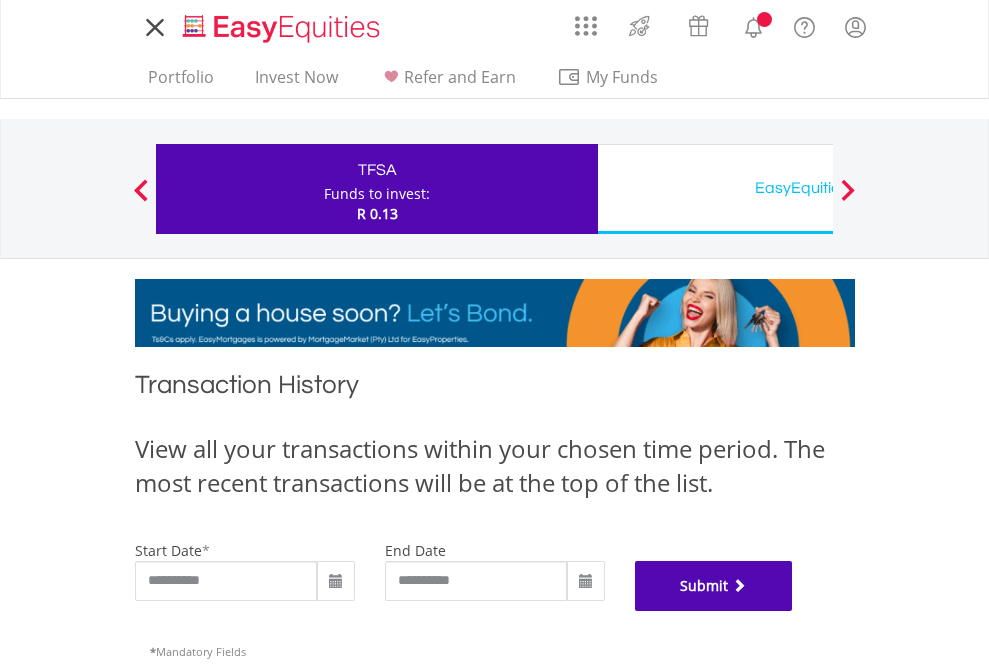 click on "Submit" at bounding box center [714, 586] 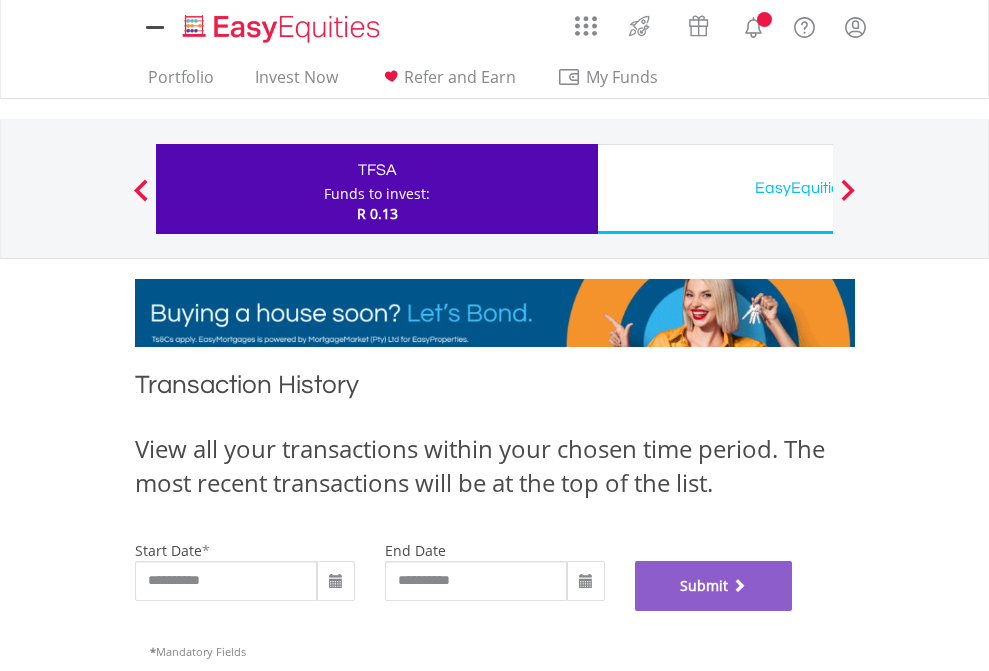 scroll, scrollTop: 811, scrollLeft: 0, axis: vertical 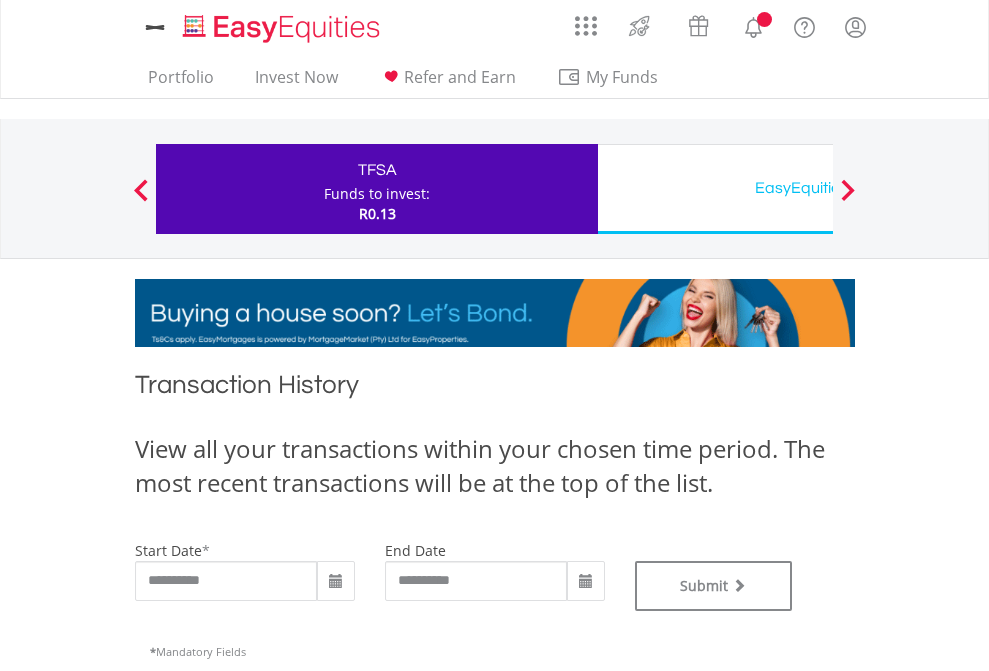 click on "EasyEquities USD" at bounding box center (818, 188) 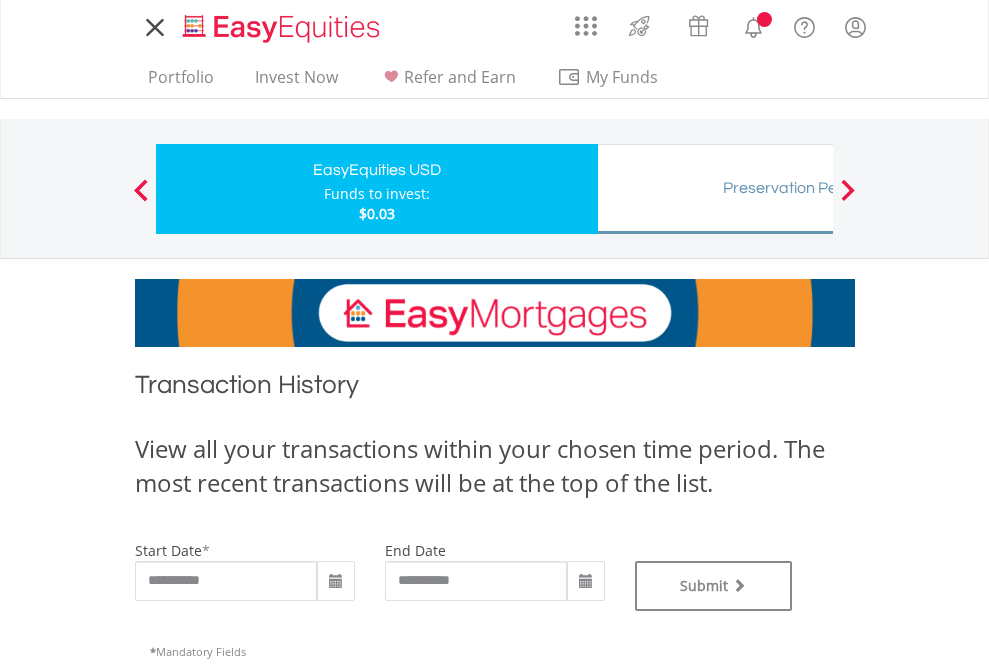 scroll, scrollTop: 0, scrollLeft: 0, axis: both 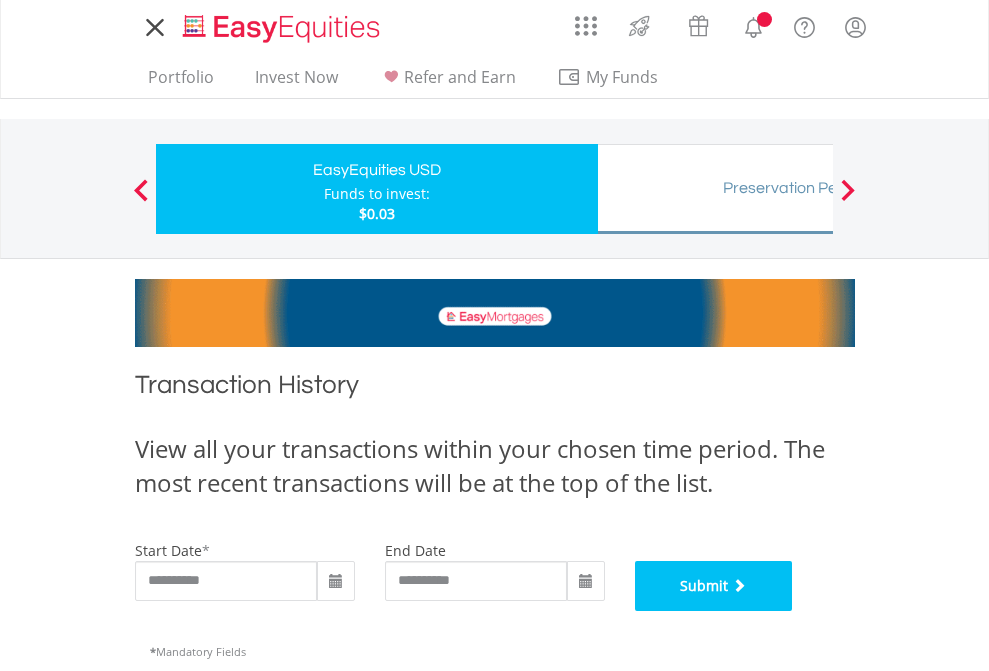 click on "Submit" at bounding box center [714, 586] 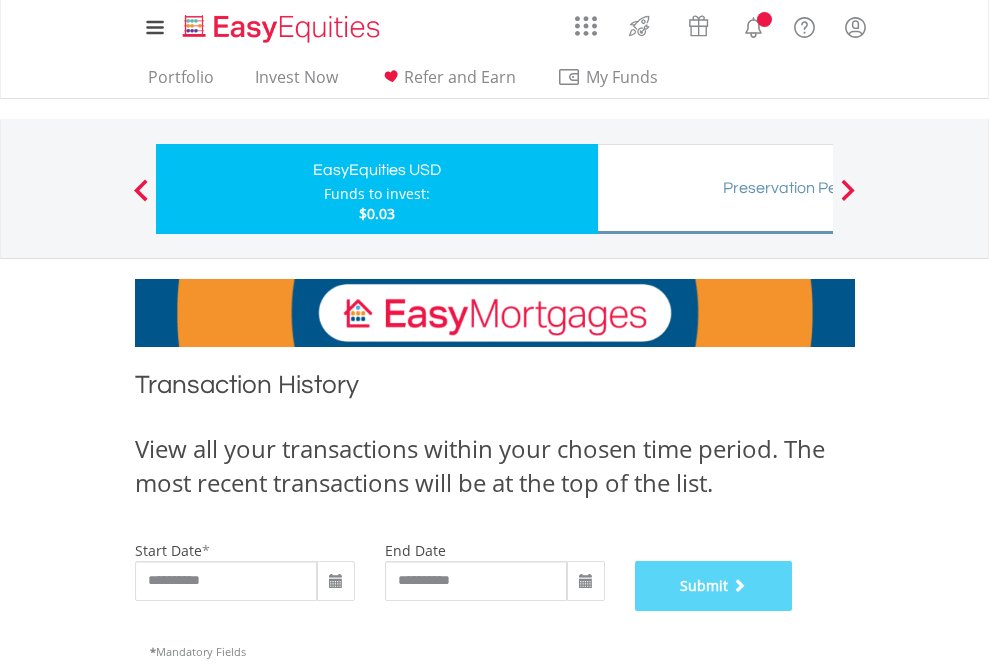 scroll, scrollTop: 811, scrollLeft: 0, axis: vertical 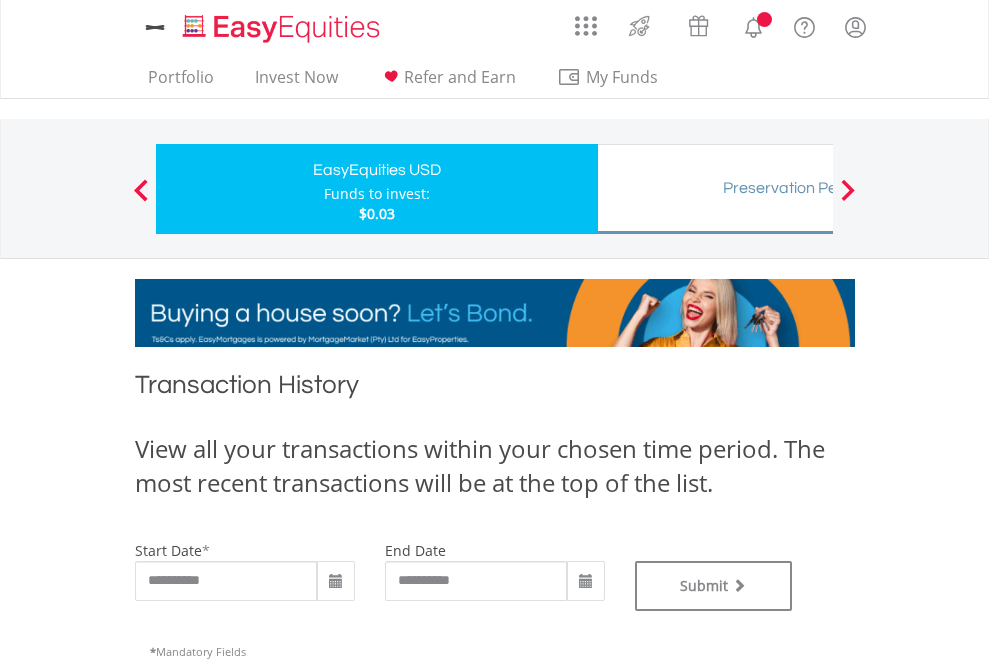 click on "Preservation Pension Fund" at bounding box center (818, 188) 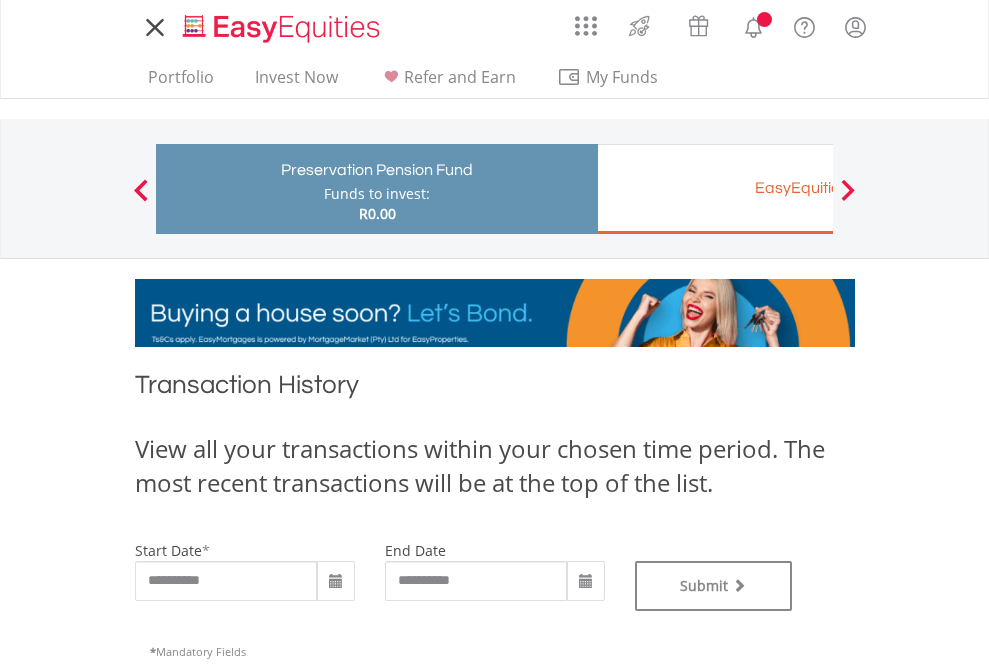 scroll, scrollTop: 0, scrollLeft: 0, axis: both 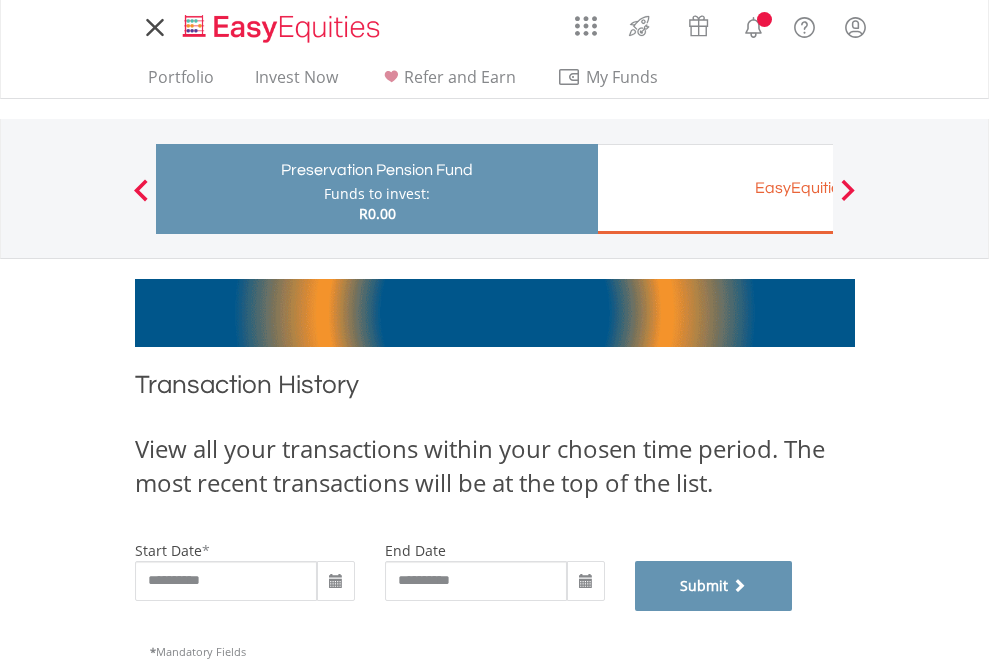 click on "Submit" at bounding box center (714, 586) 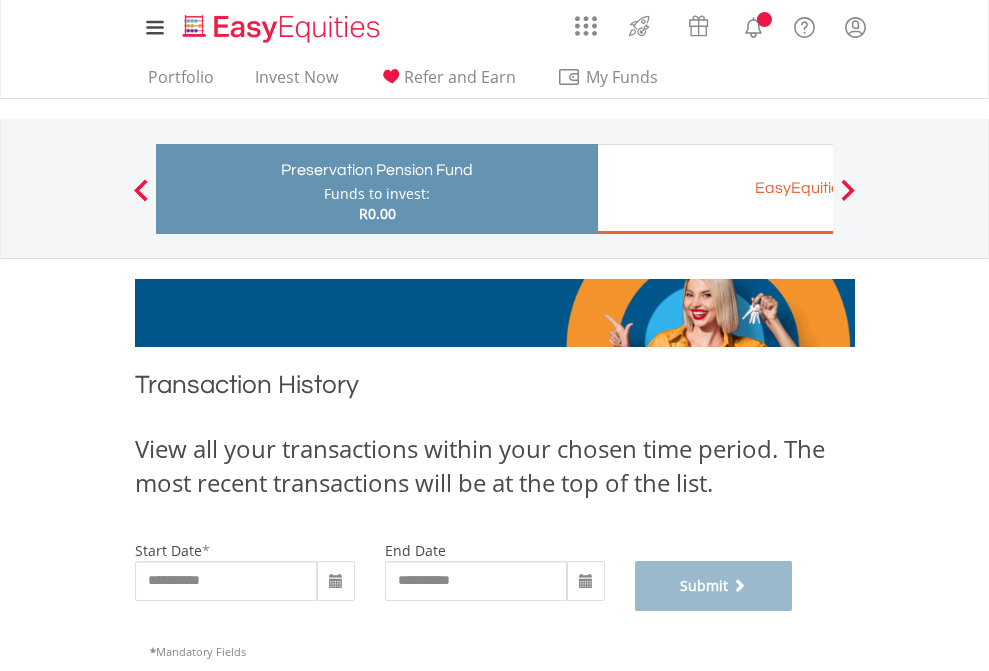 scroll, scrollTop: 811, scrollLeft: 0, axis: vertical 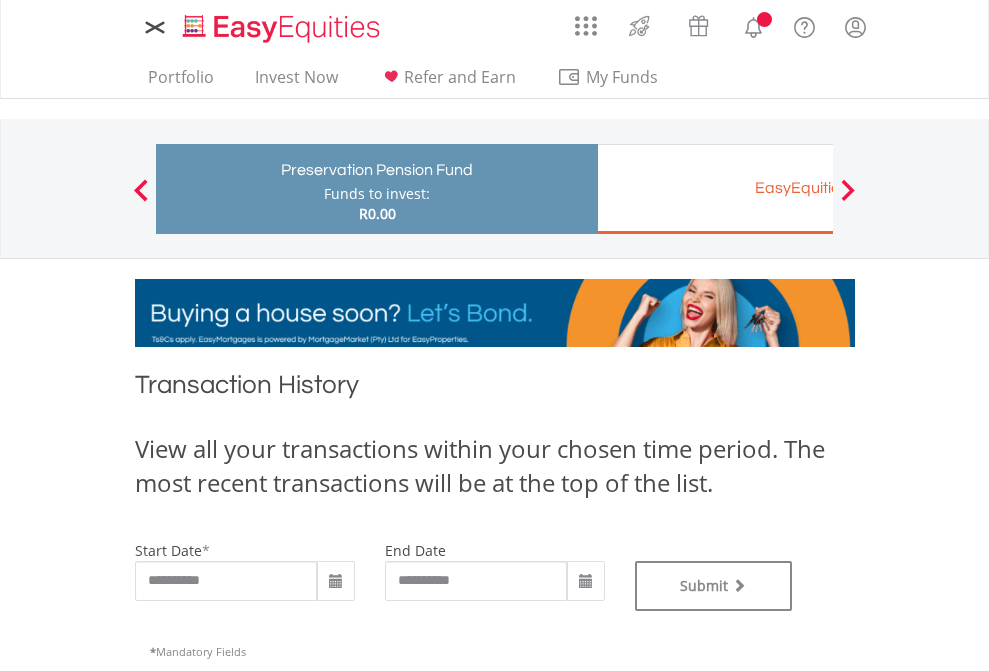 click on "EasyEquities EUR" at bounding box center [818, 188] 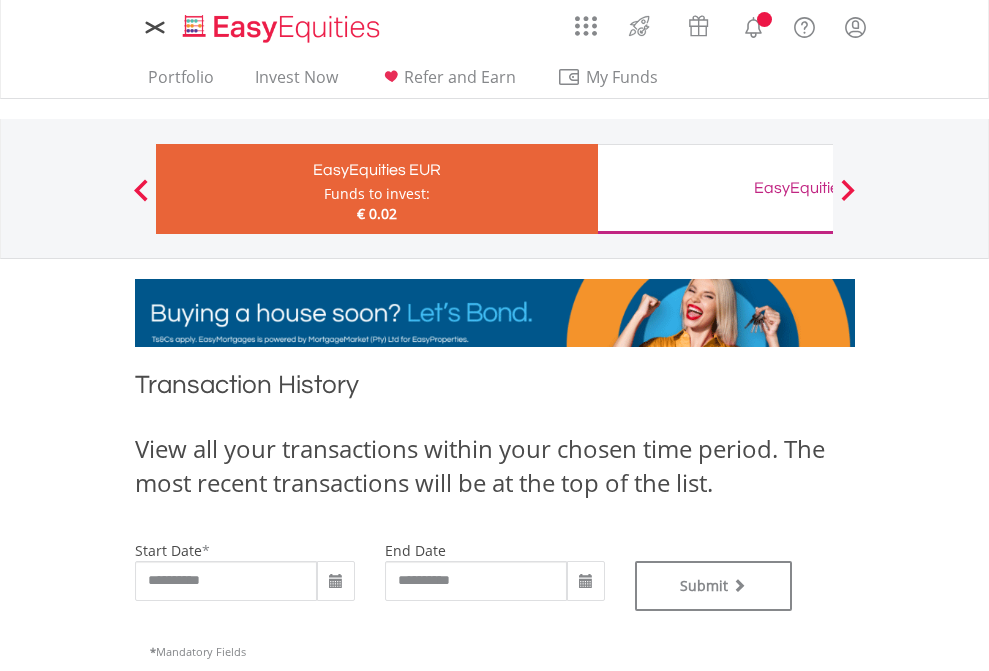 scroll, scrollTop: 0, scrollLeft: 0, axis: both 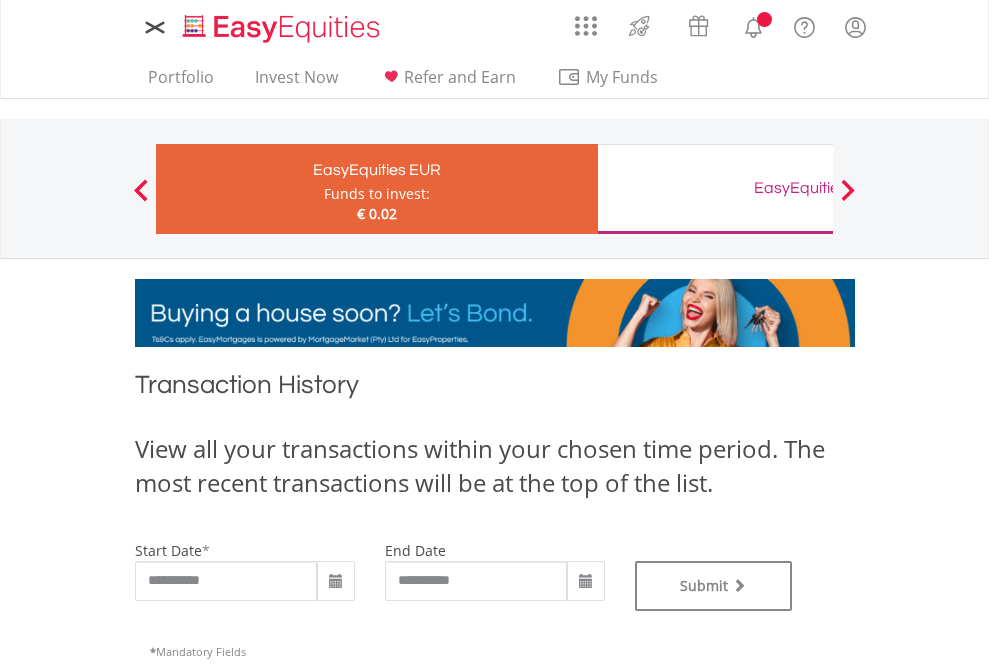 type on "**********" 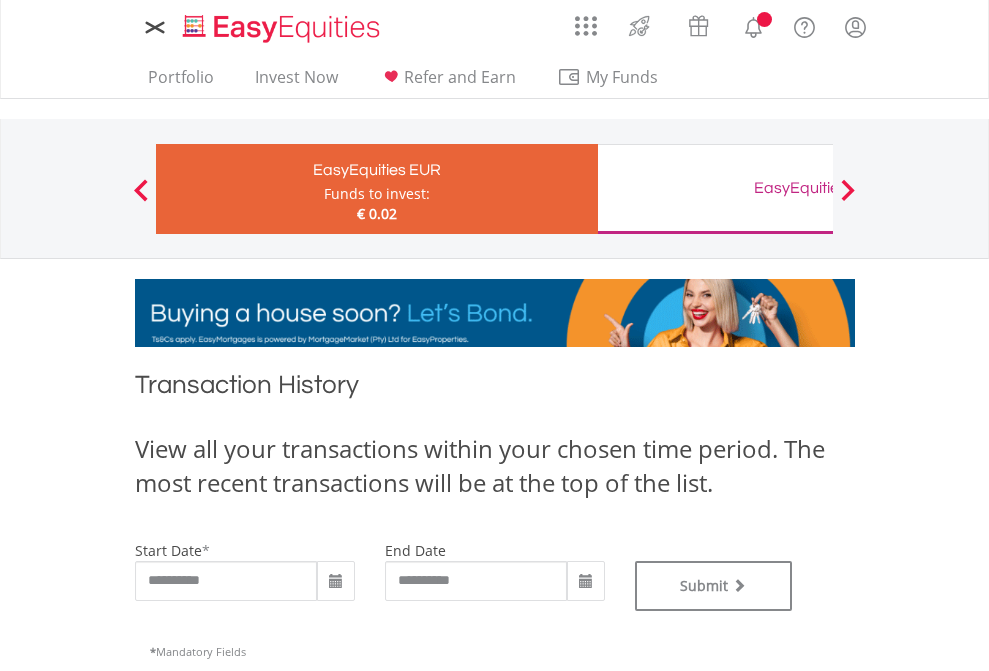 type on "**********" 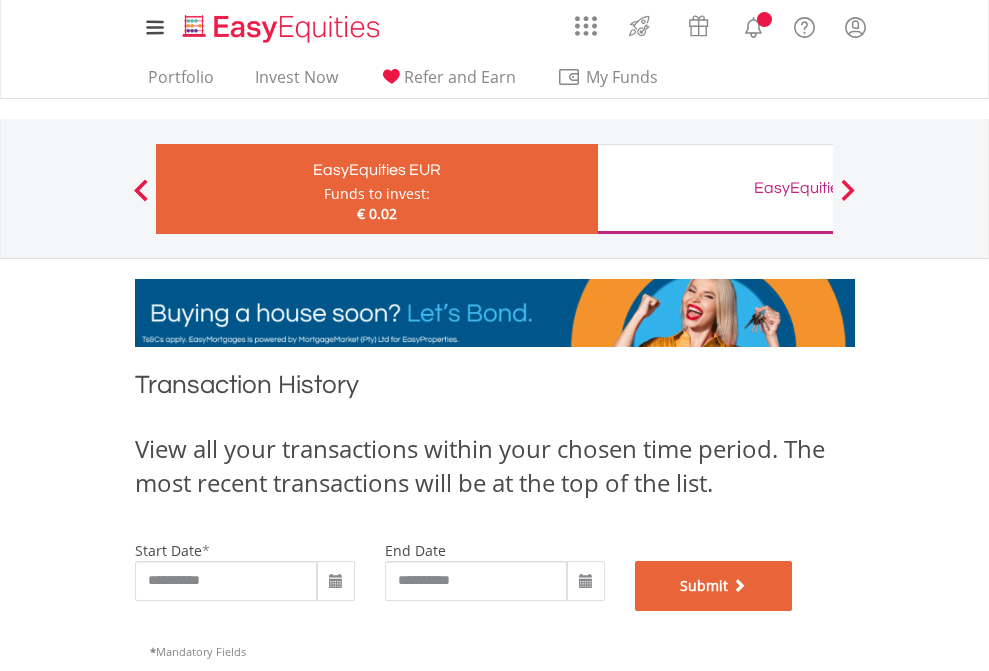 click on "Submit" at bounding box center (714, 586) 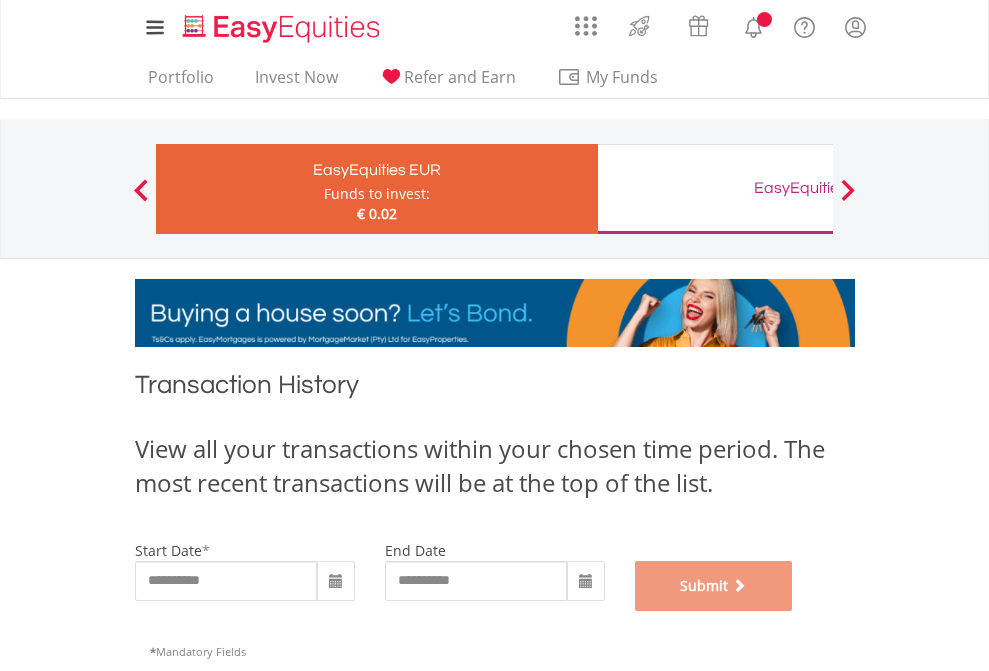 scroll, scrollTop: 811, scrollLeft: 0, axis: vertical 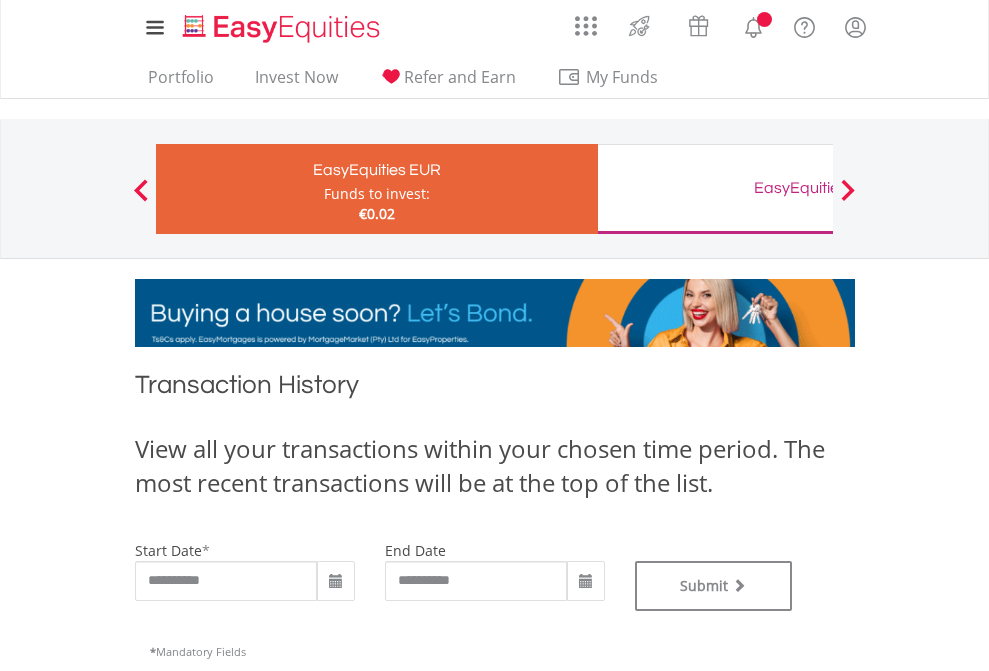 click on "EasyEquities GBP" at bounding box center [818, 188] 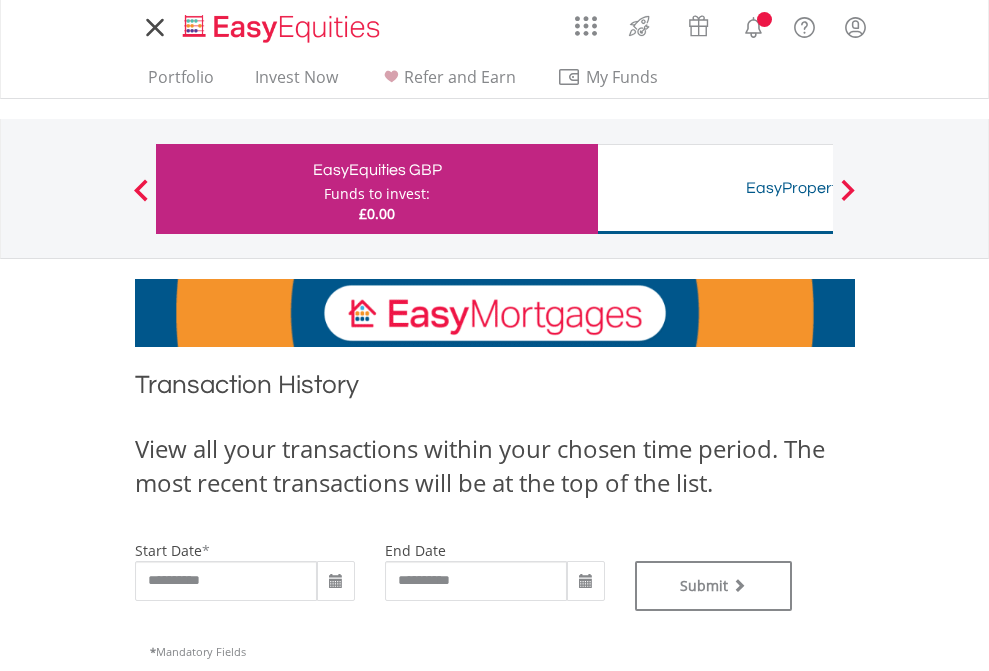 scroll, scrollTop: 0, scrollLeft: 0, axis: both 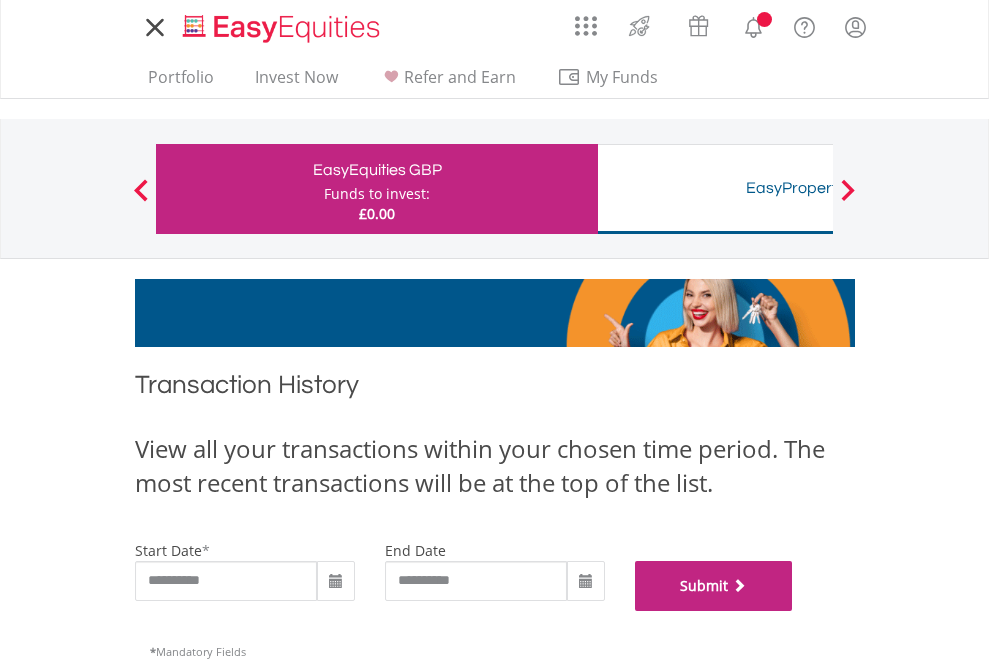click on "Submit" at bounding box center (714, 586) 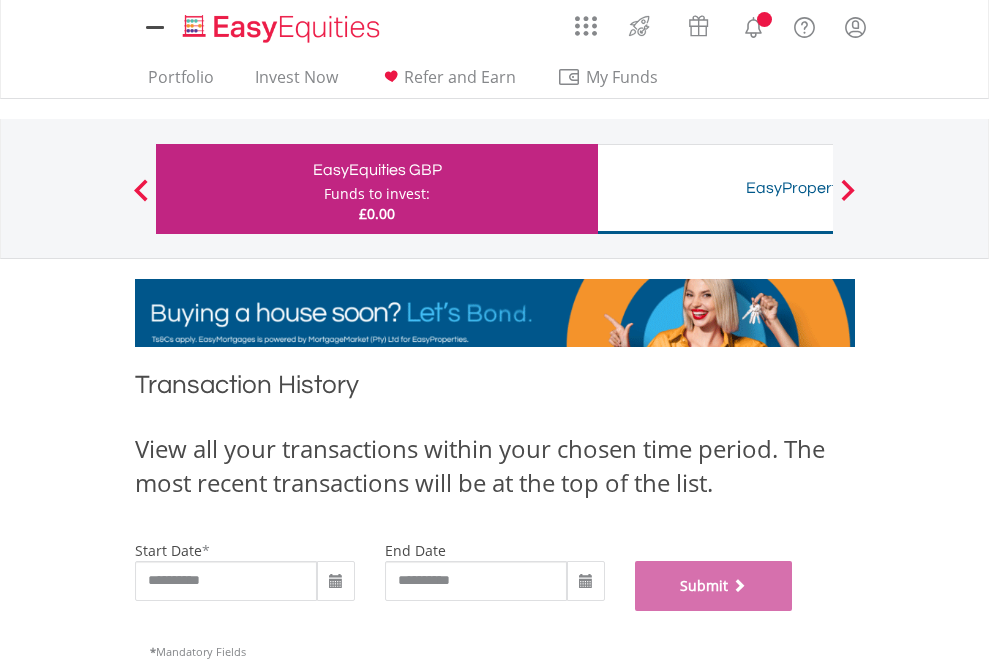 scroll, scrollTop: 811, scrollLeft: 0, axis: vertical 